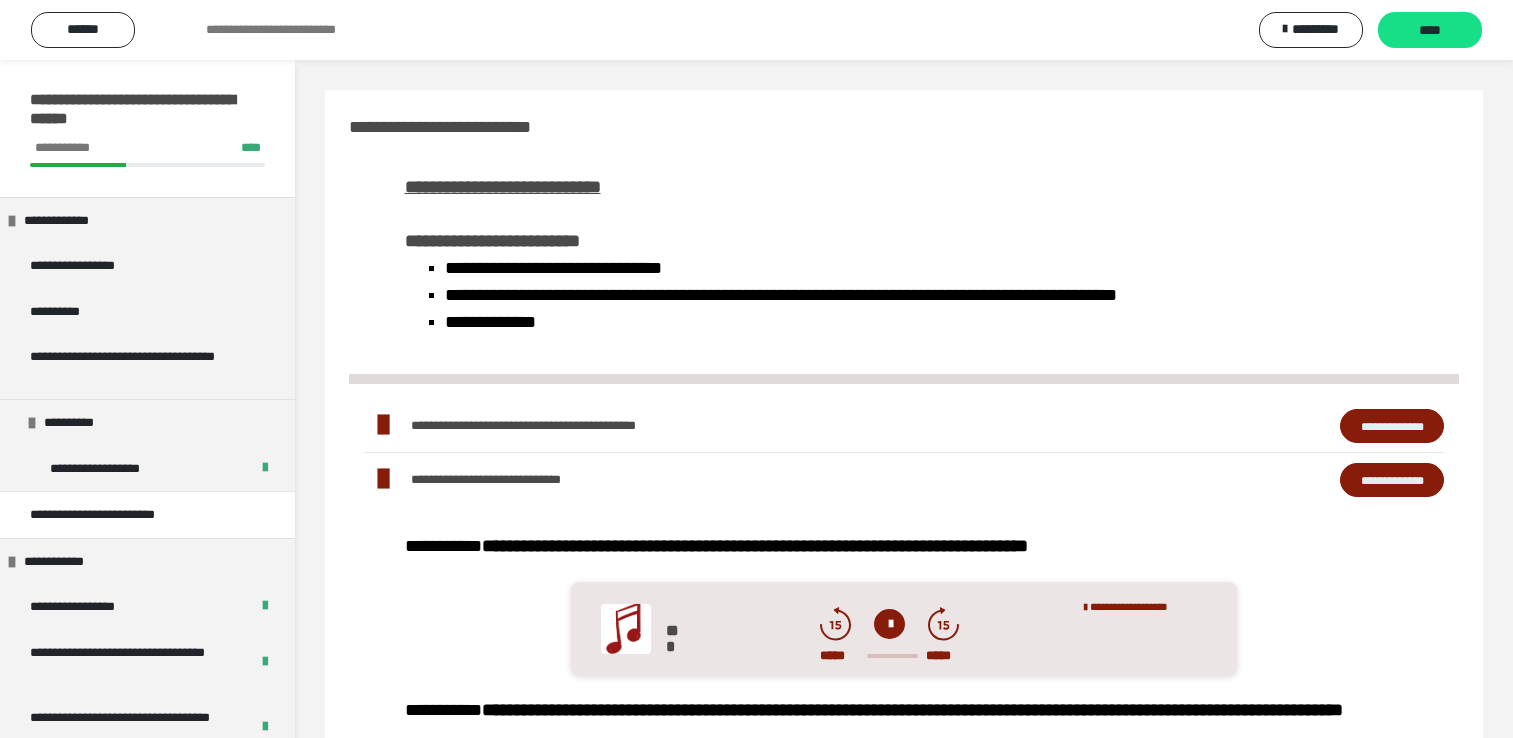 scroll, scrollTop: 0, scrollLeft: 0, axis: both 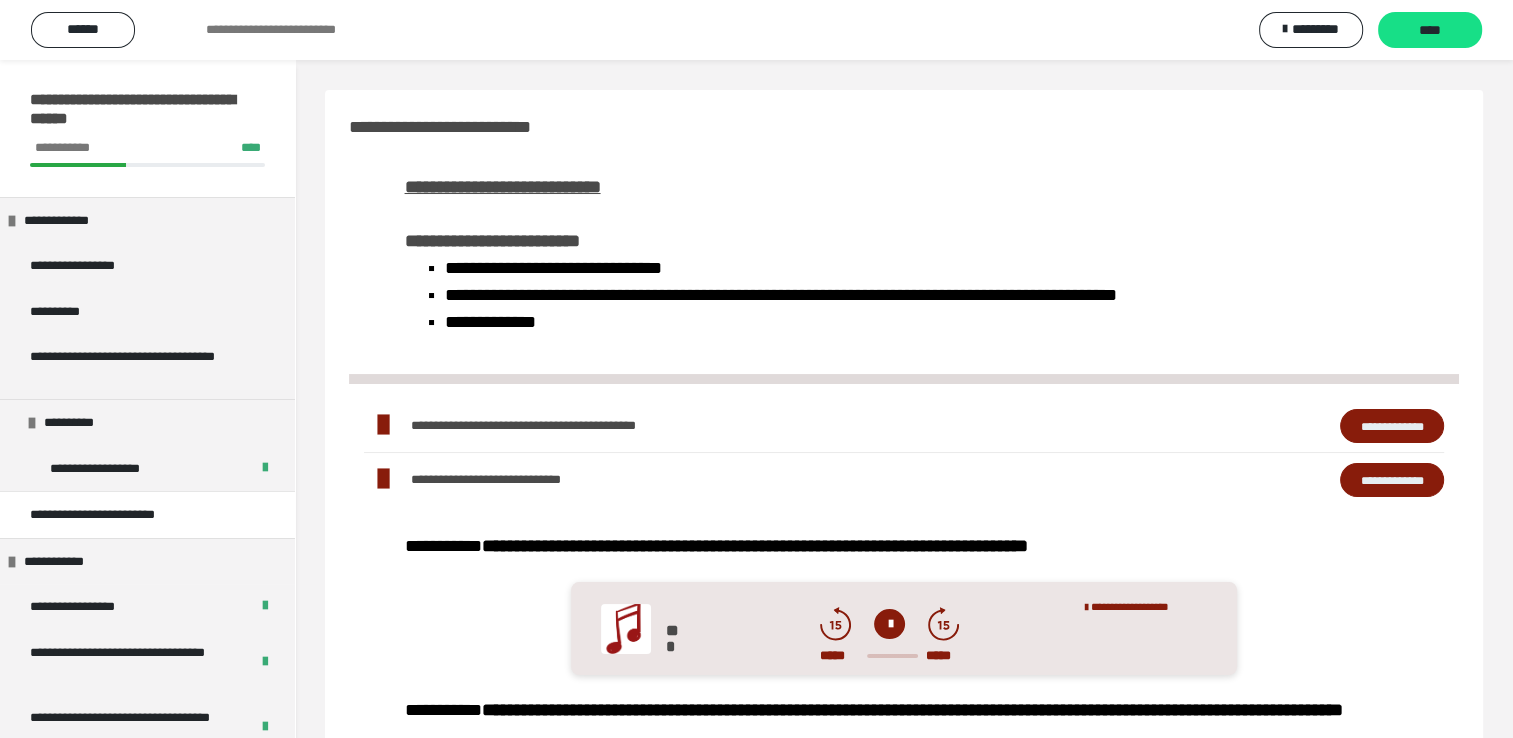 click on "****" at bounding box center (1430, 31) 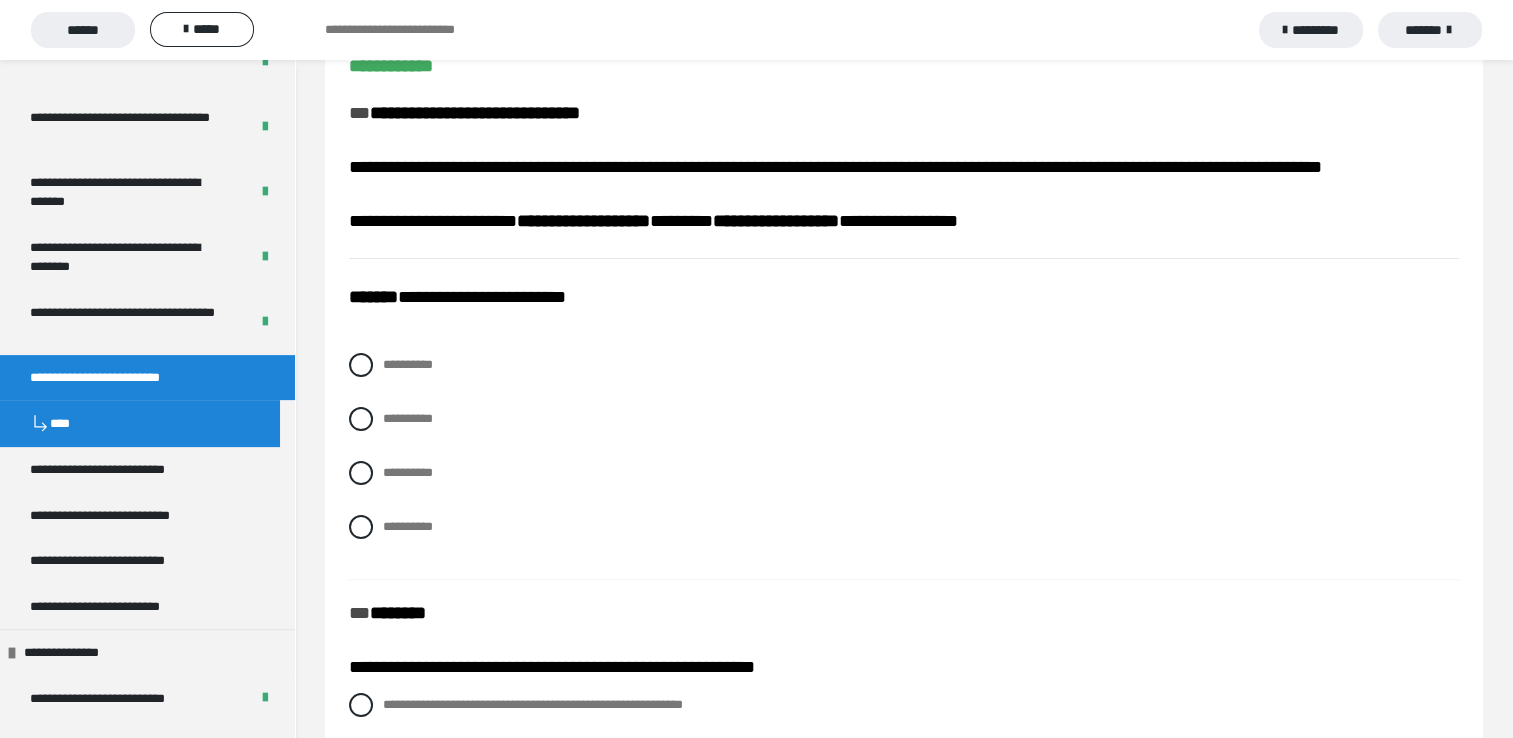 scroll, scrollTop: 200, scrollLeft: 0, axis: vertical 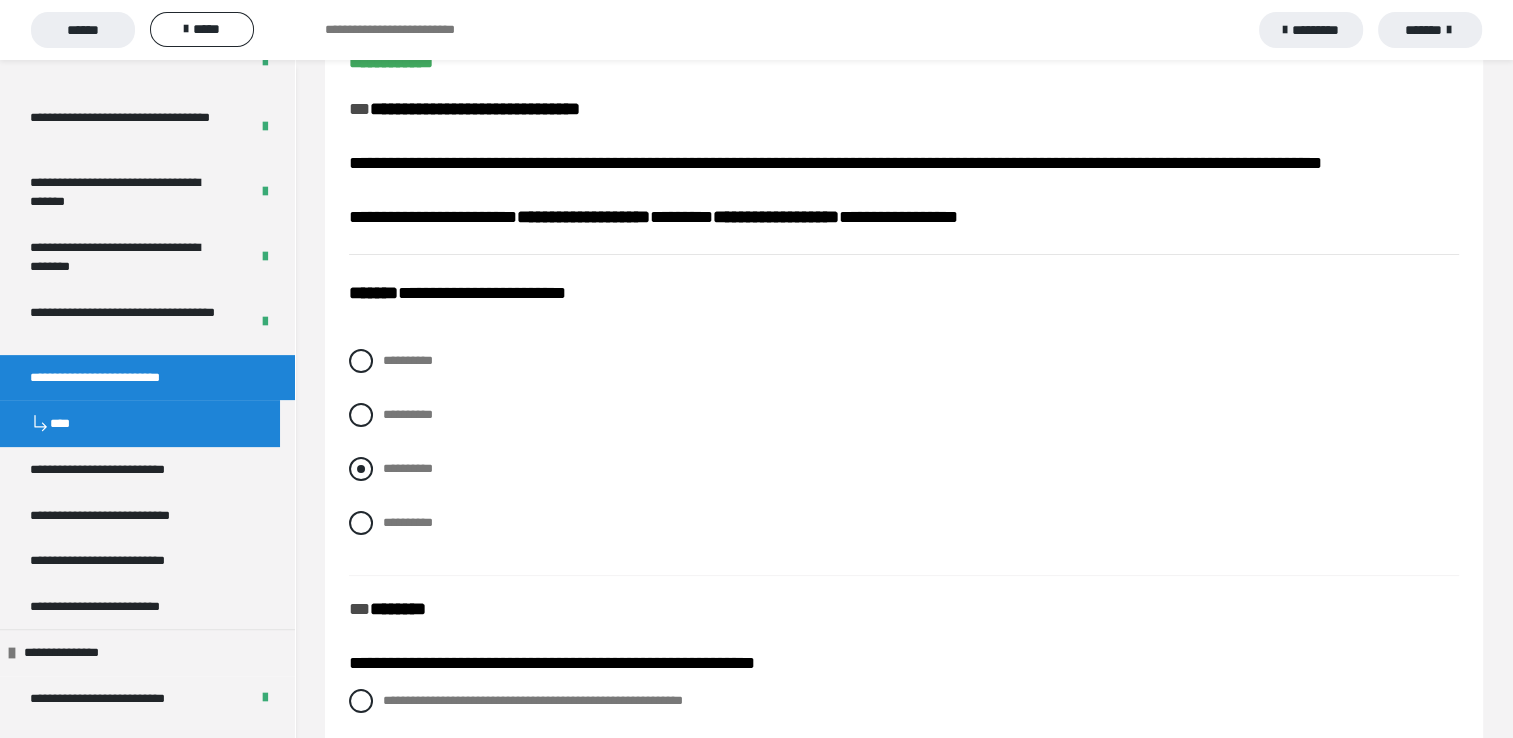 click at bounding box center (361, 469) 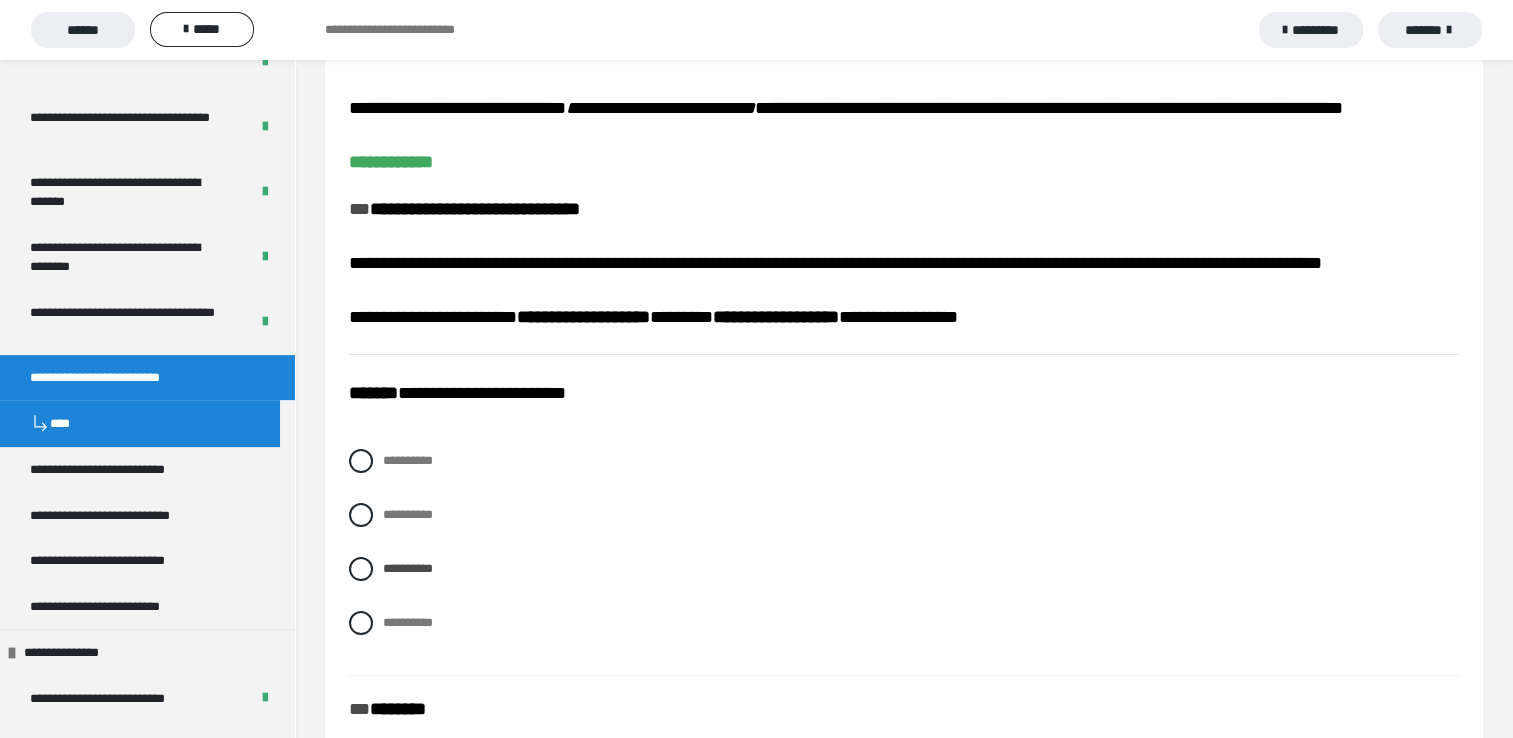 scroll, scrollTop: 700, scrollLeft: 0, axis: vertical 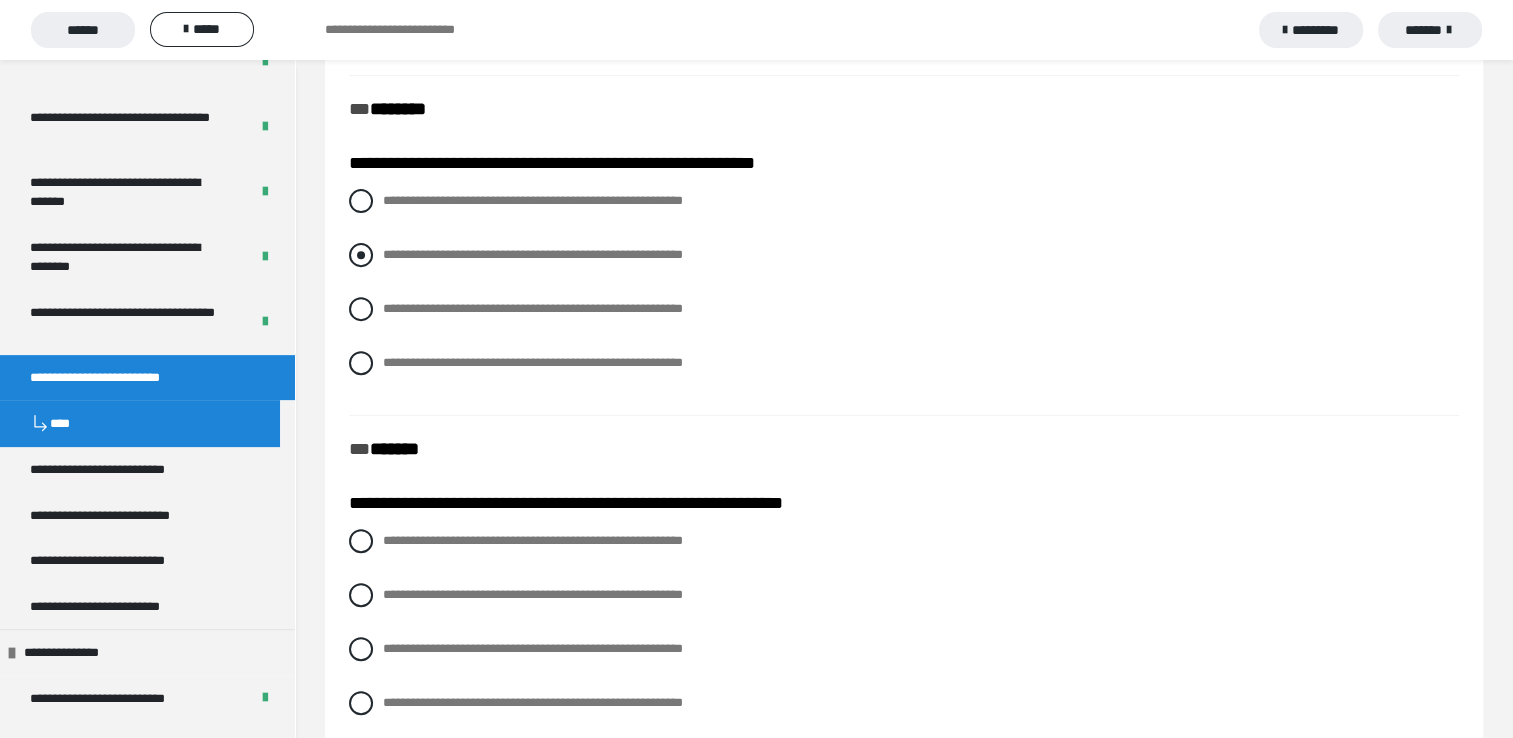 click at bounding box center (361, 255) 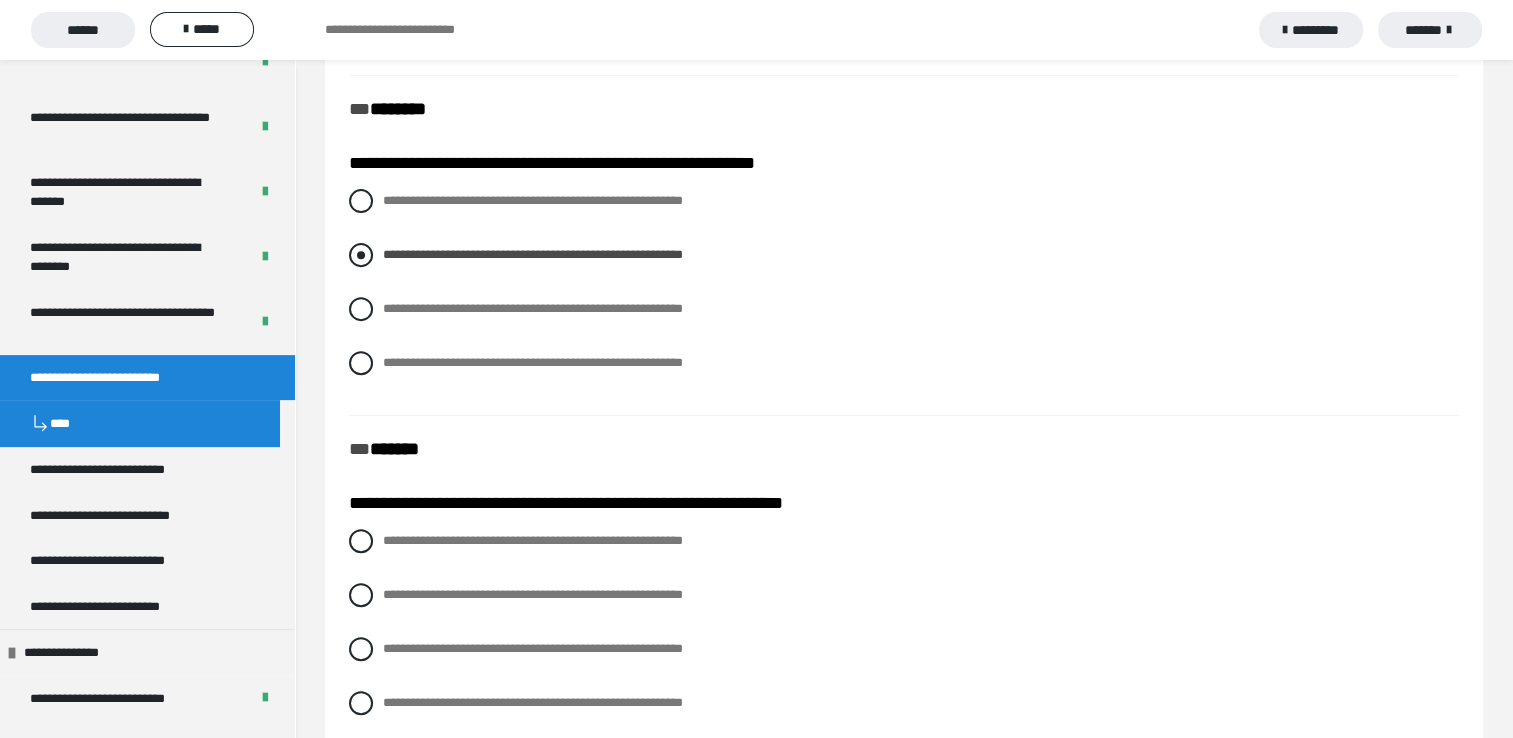 click at bounding box center (361, 255) 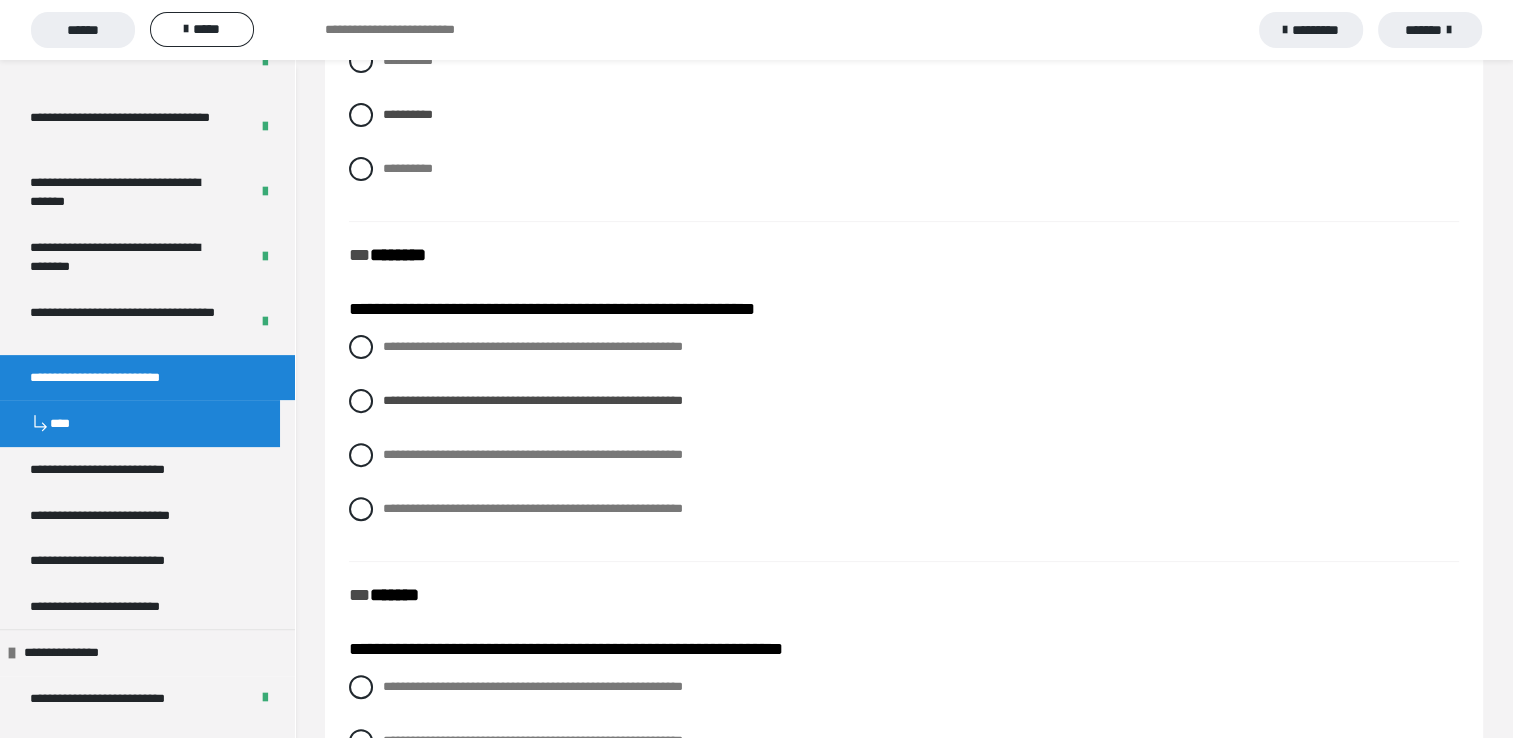 scroll, scrollTop: 600, scrollLeft: 0, axis: vertical 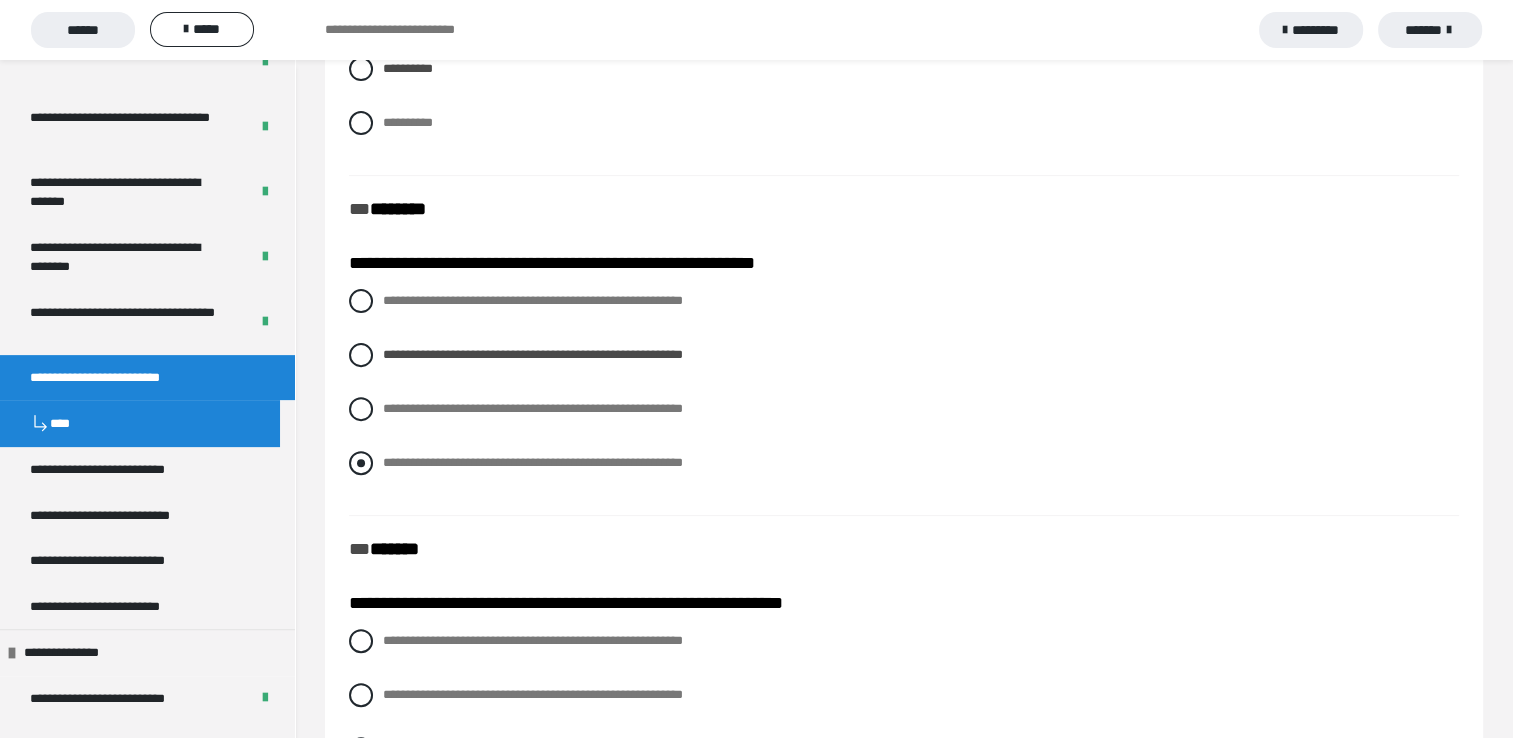 click at bounding box center (361, 463) 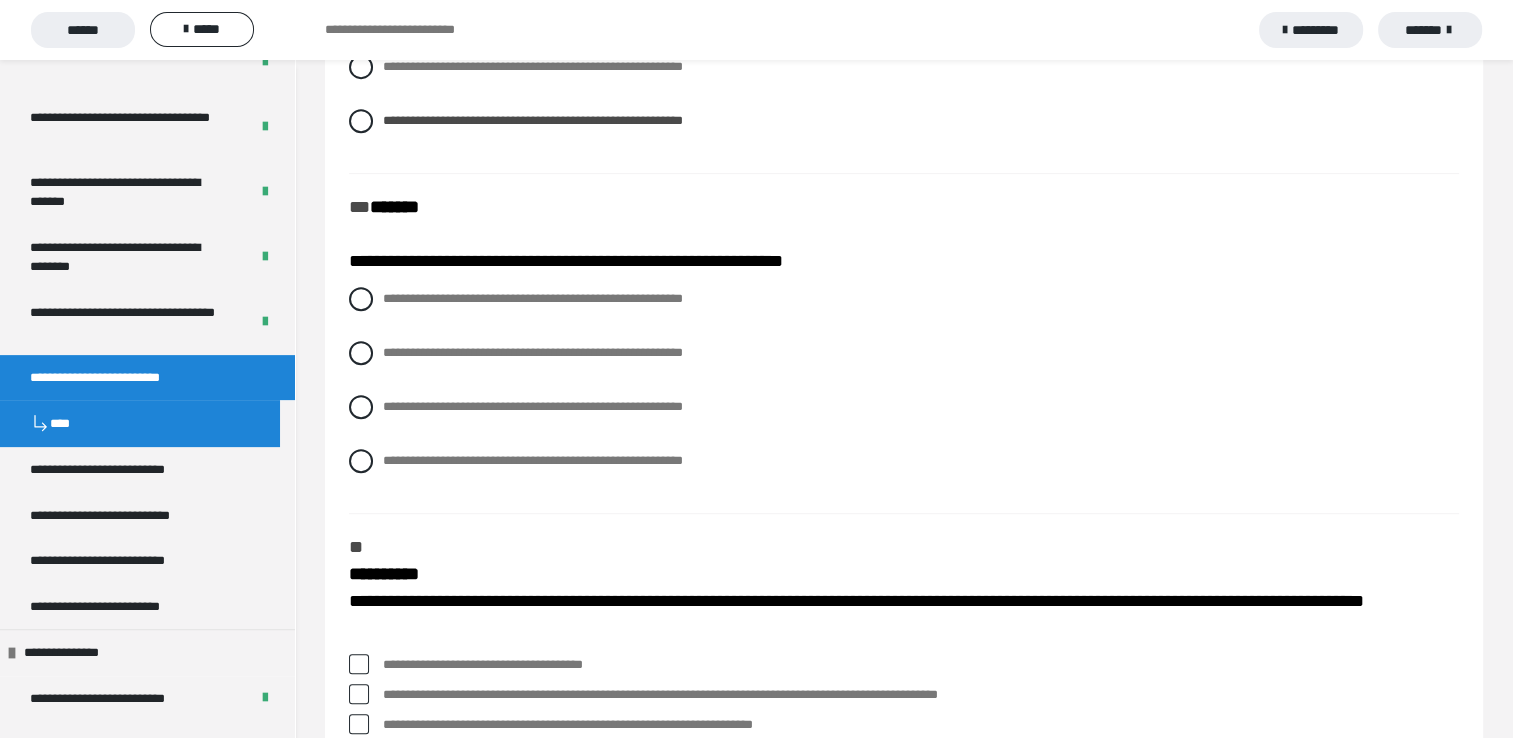 scroll, scrollTop: 900, scrollLeft: 0, axis: vertical 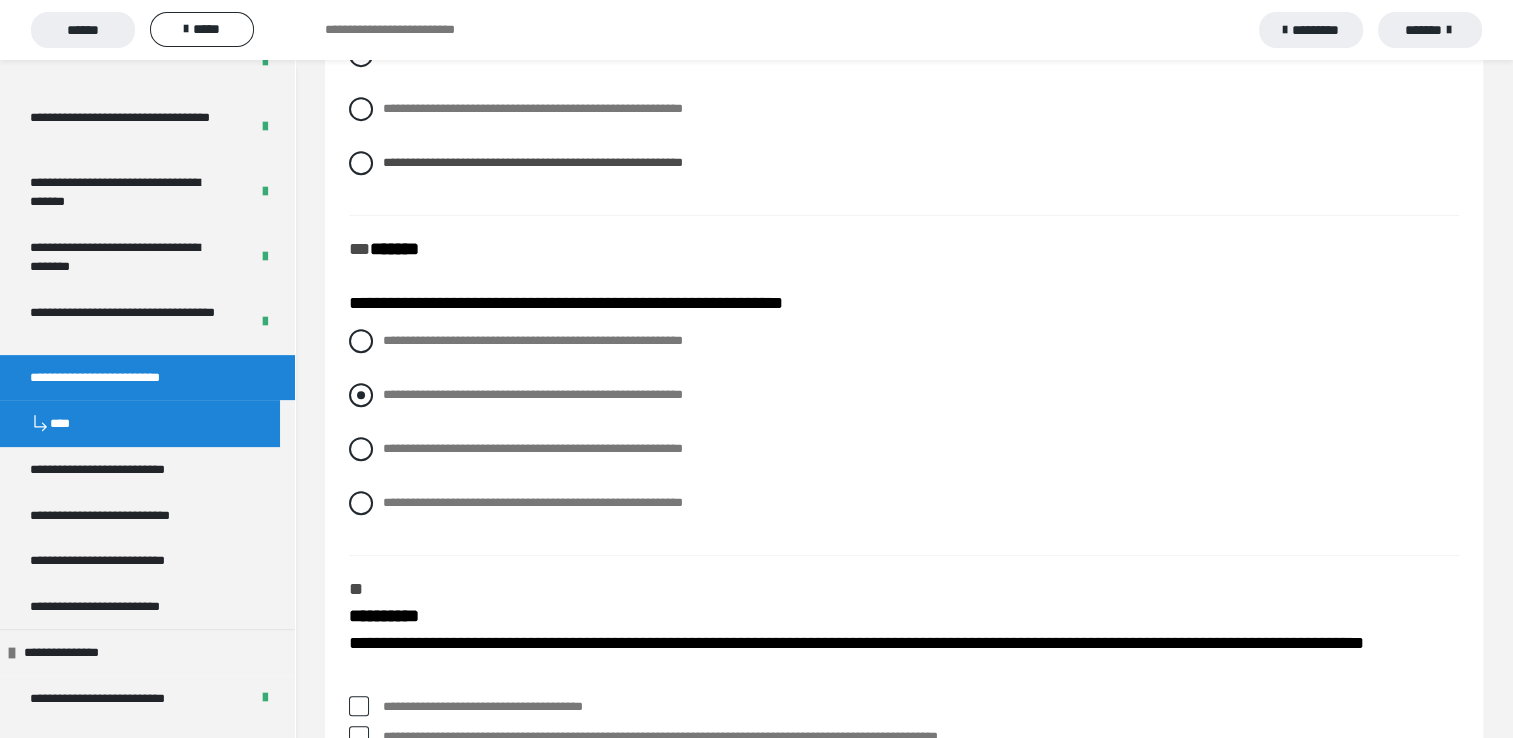 click at bounding box center [361, 395] 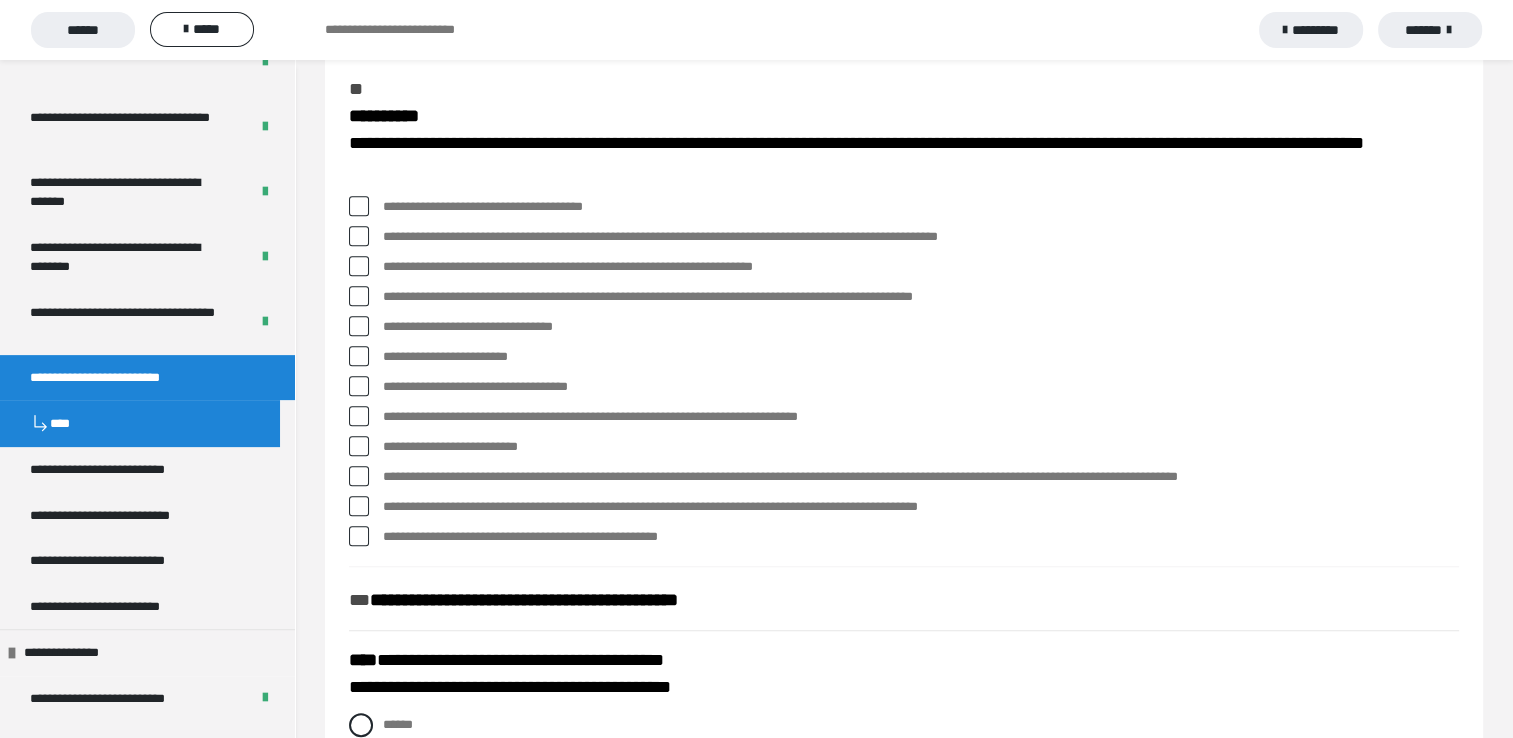scroll, scrollTop: 1500, scrollLeft: 0, axis: vertical 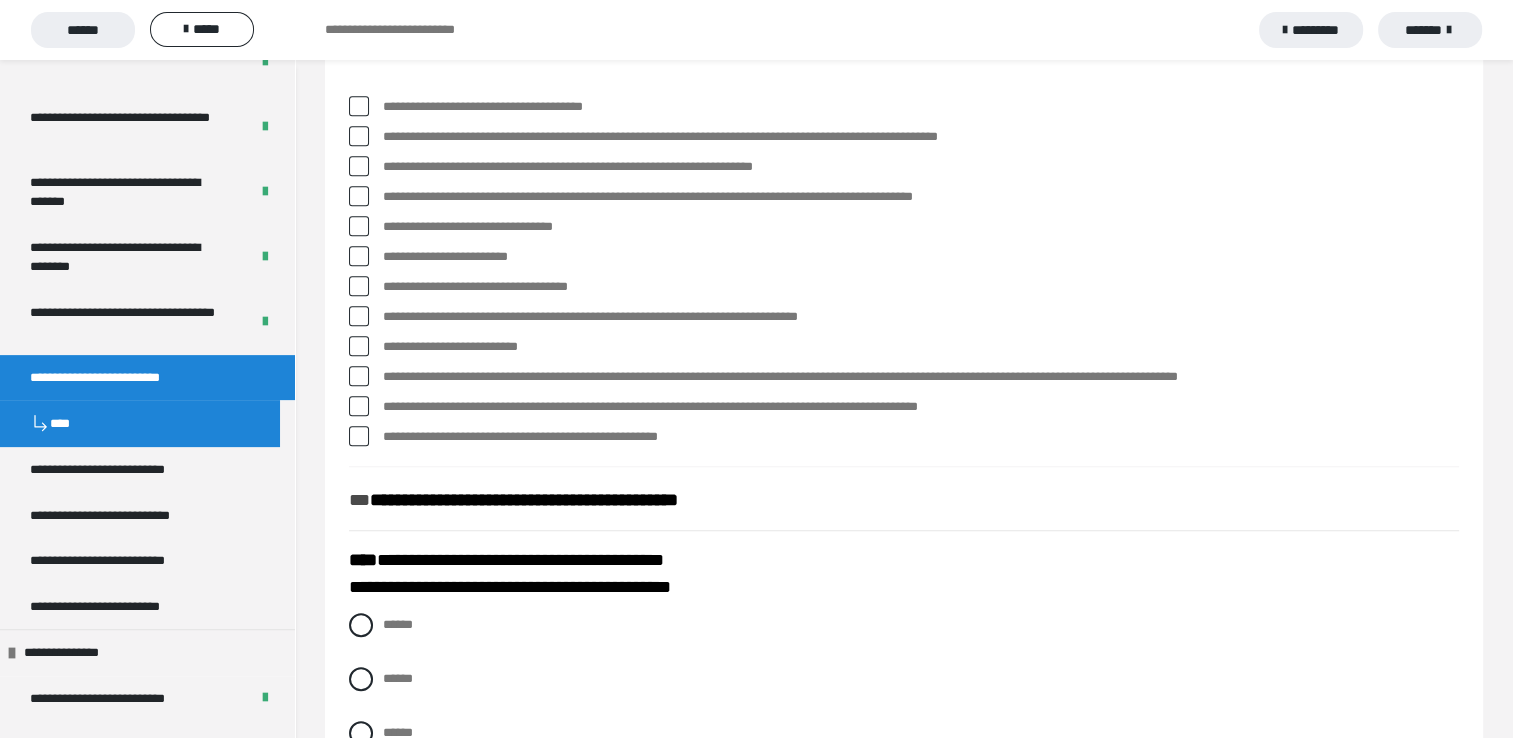 click at bounding box center (359, 136) 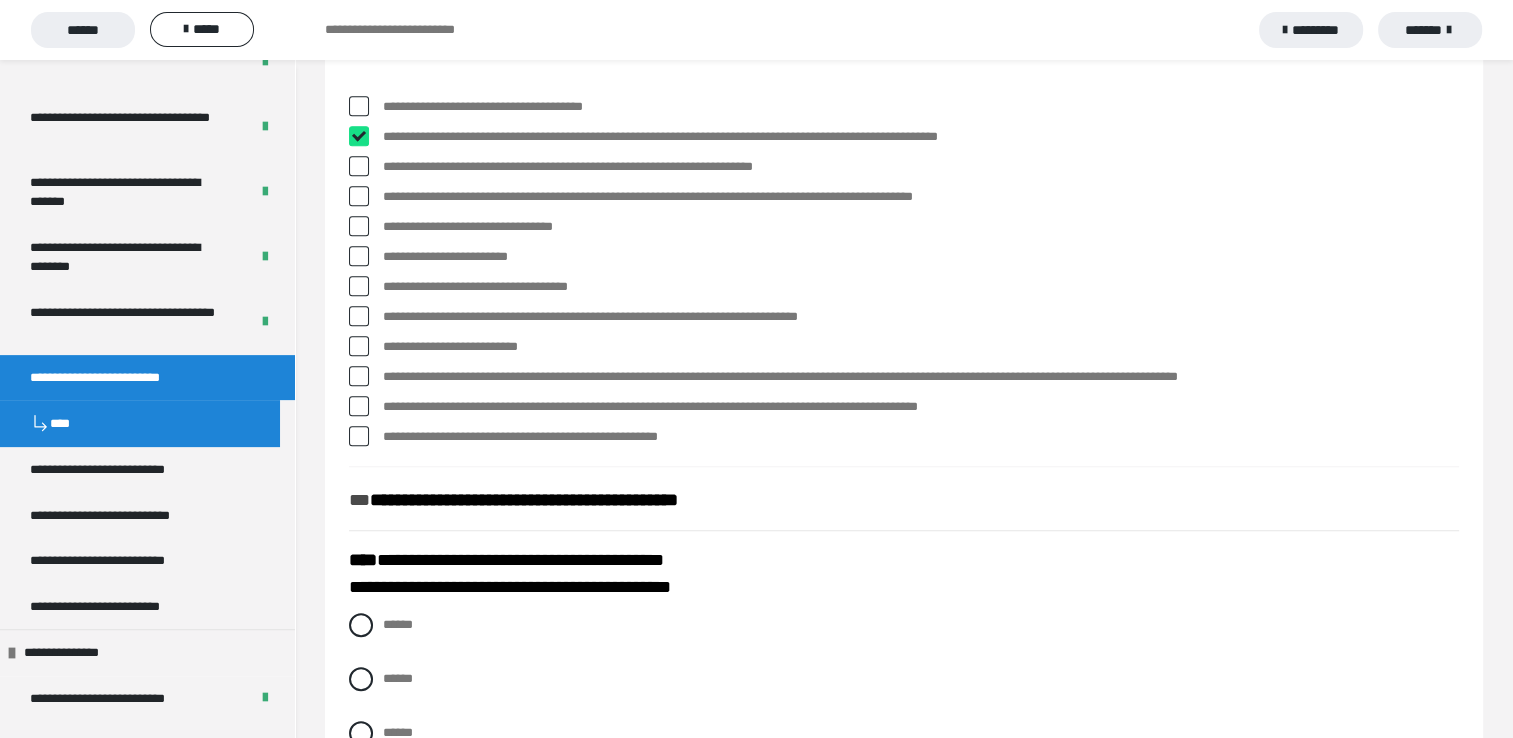 checkbox on "****" 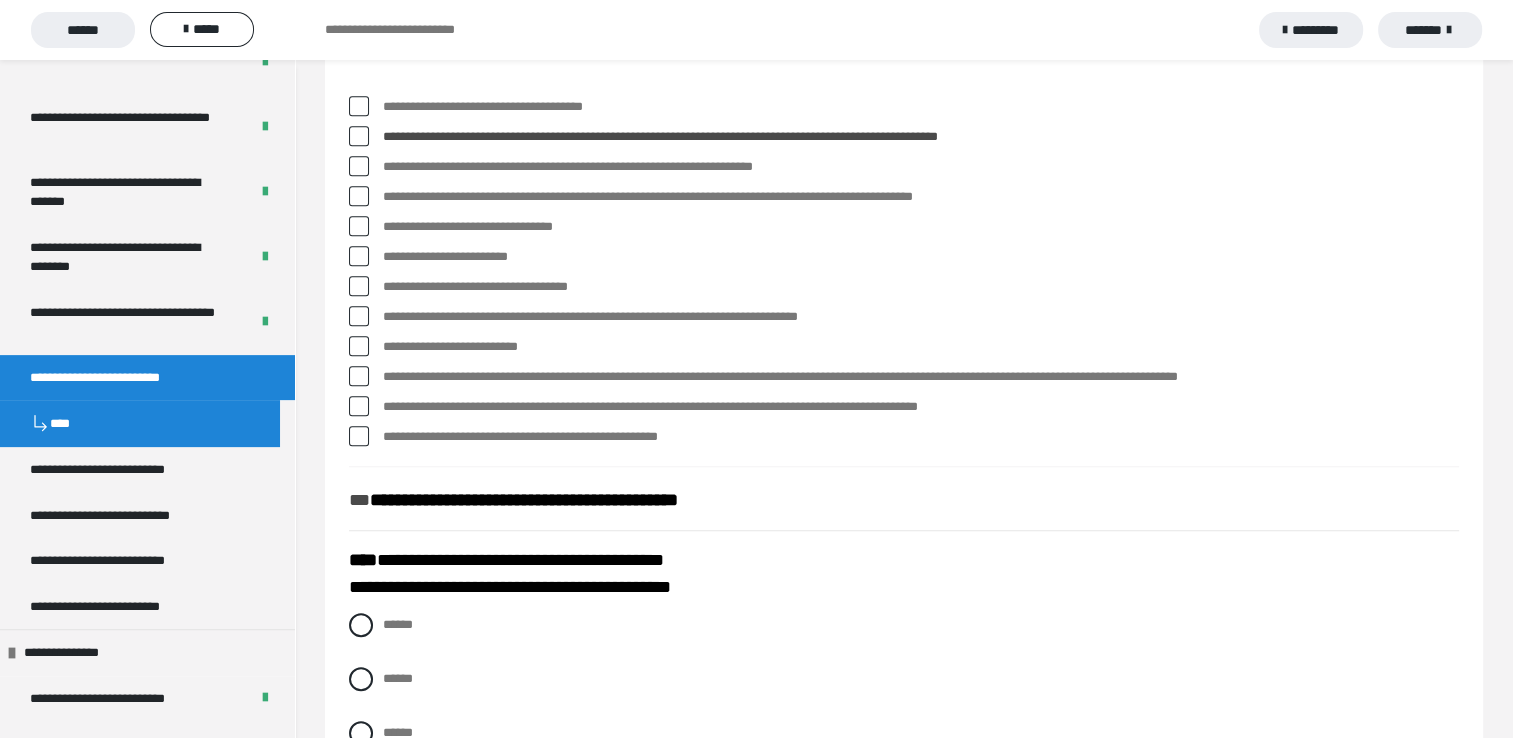 click on "**********" at bounding box center [904, 126] 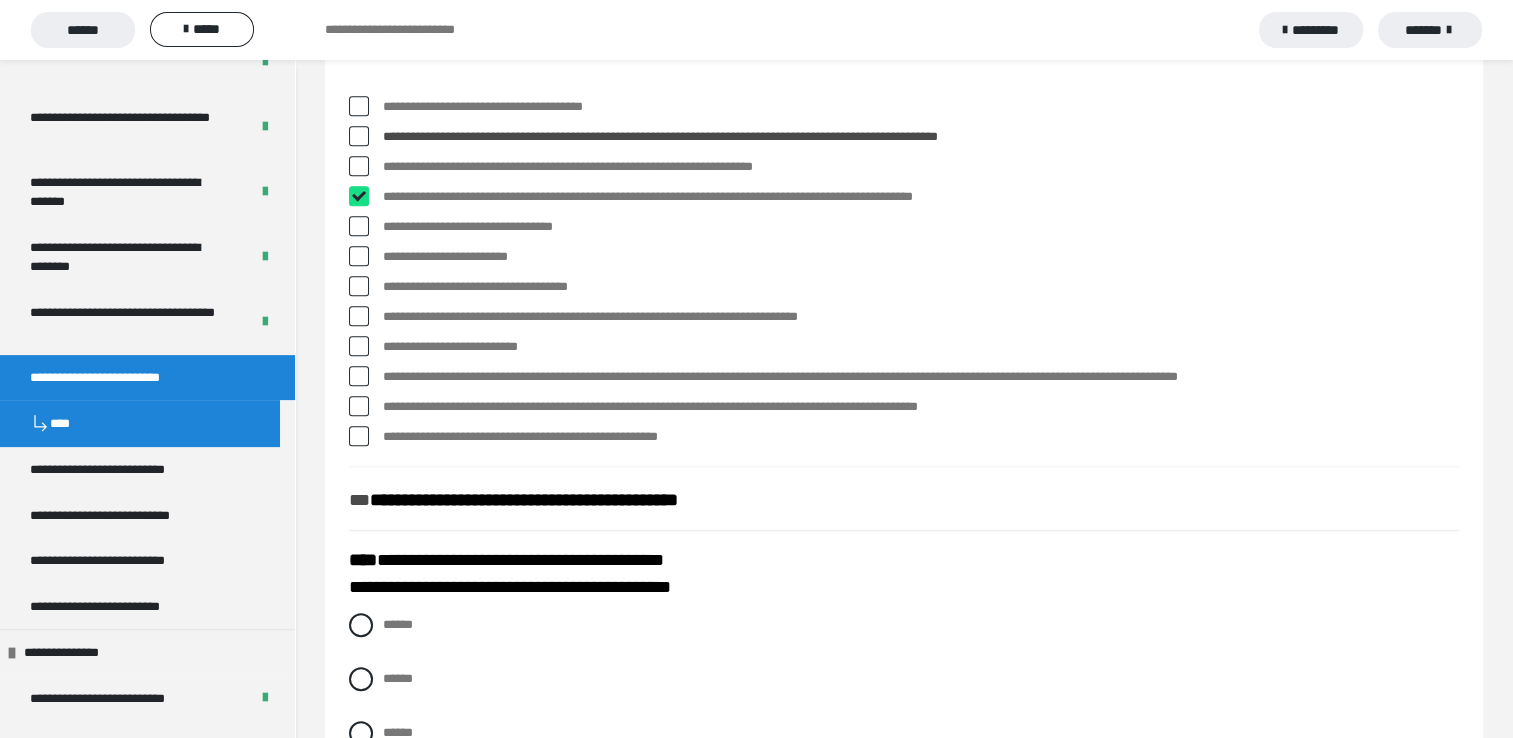 checkbox on "****" 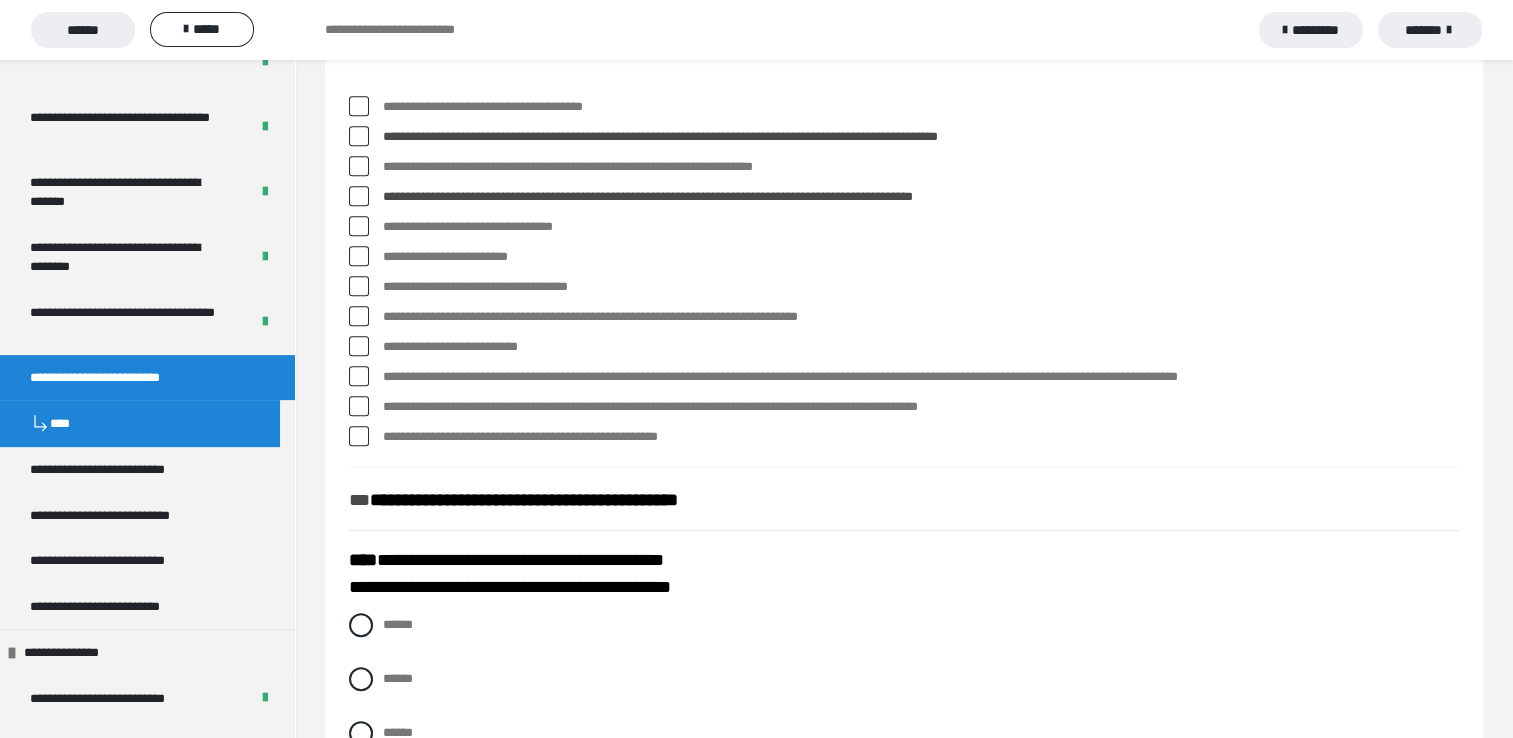 click at bounding box center (359, 316) 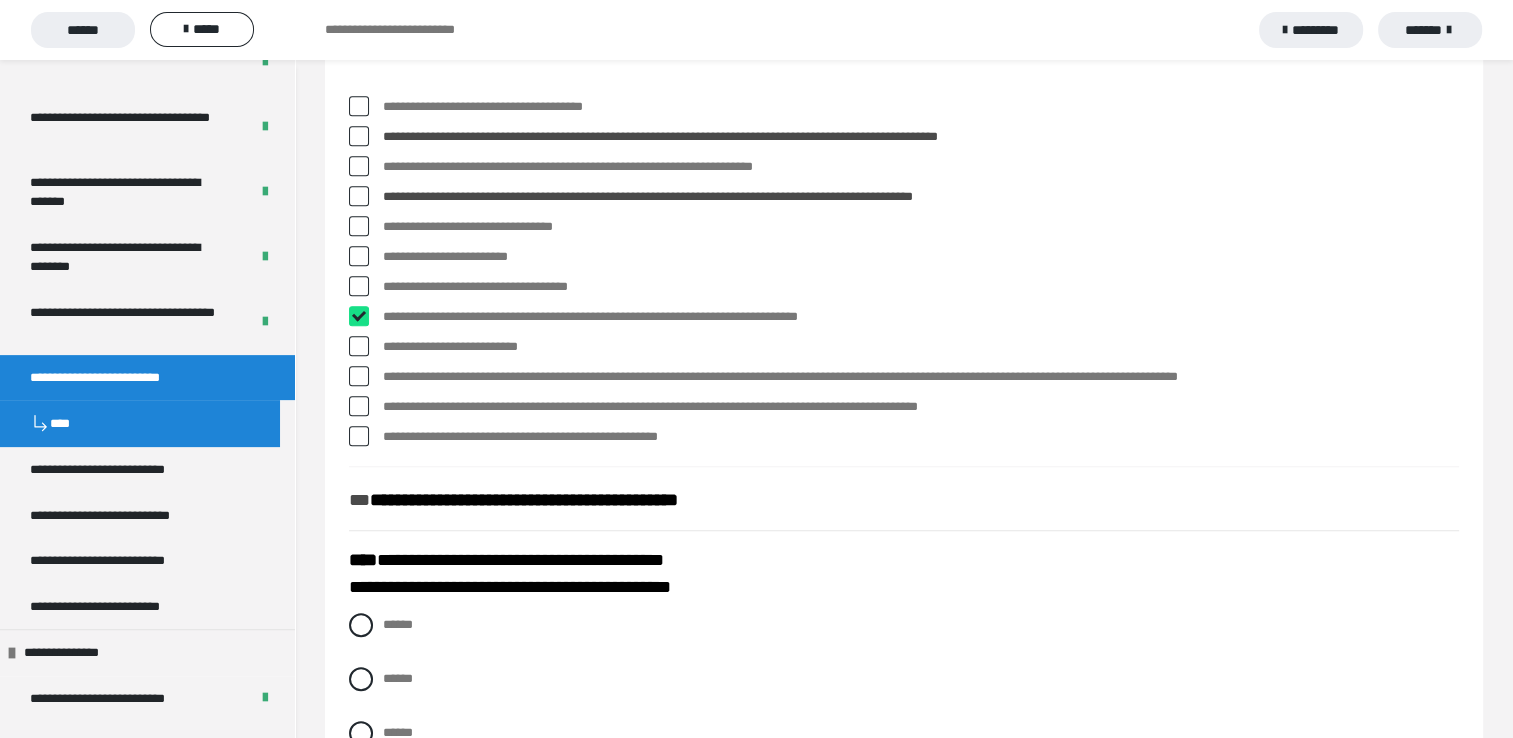 checkbox on "****" 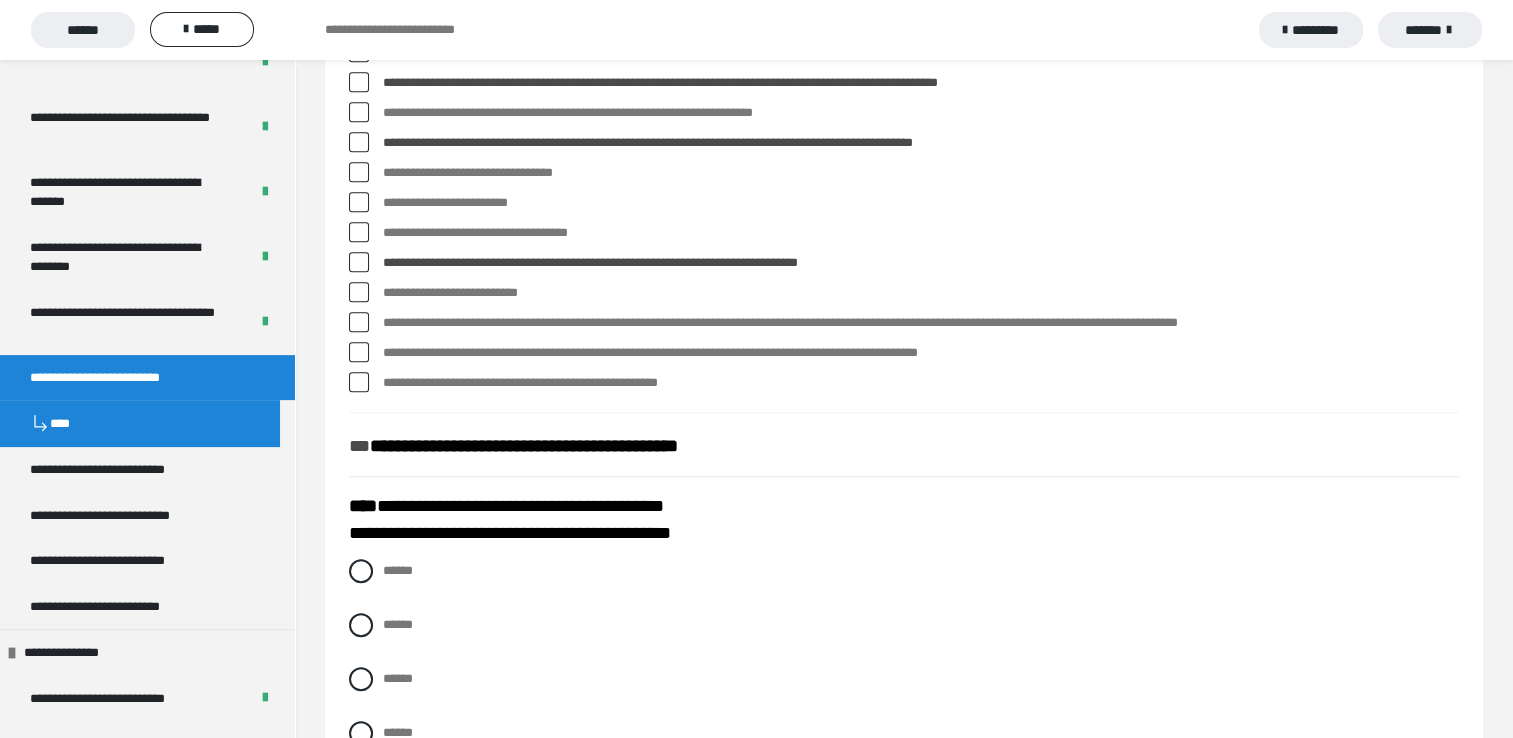 scroll, scrollTop: 1600, scrollLeft: 0, axis: vertical 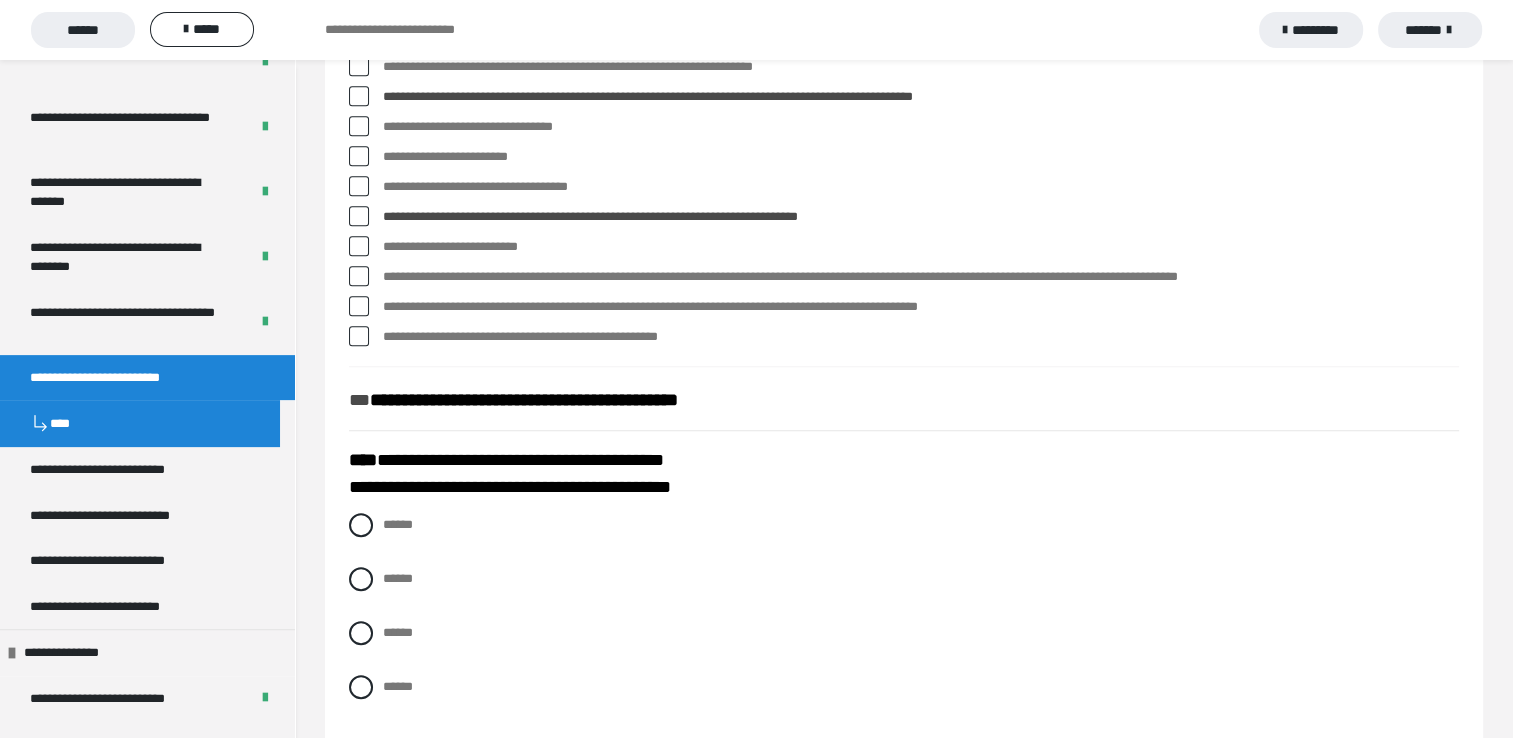 click at bounding box center (359, 276) 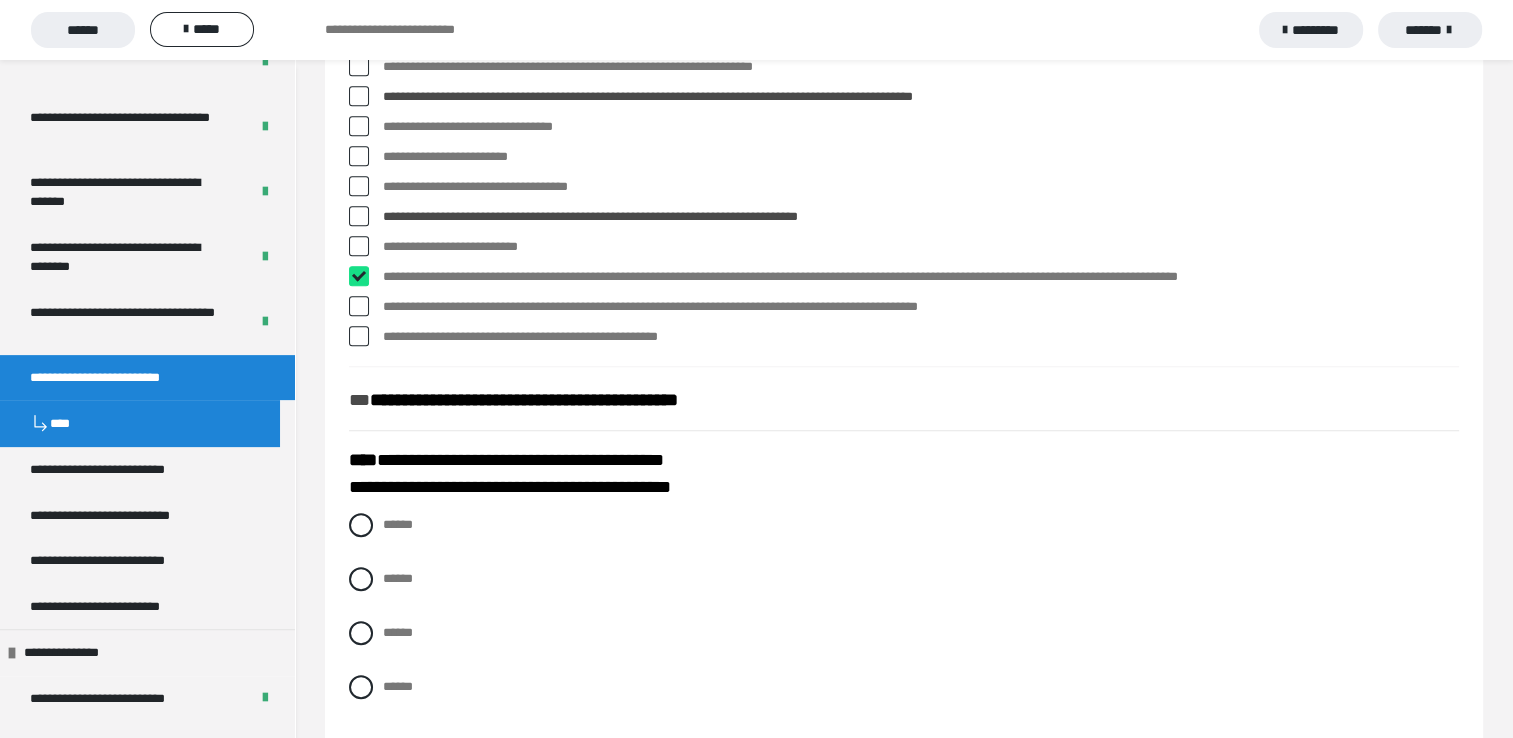 checkbox on "****" 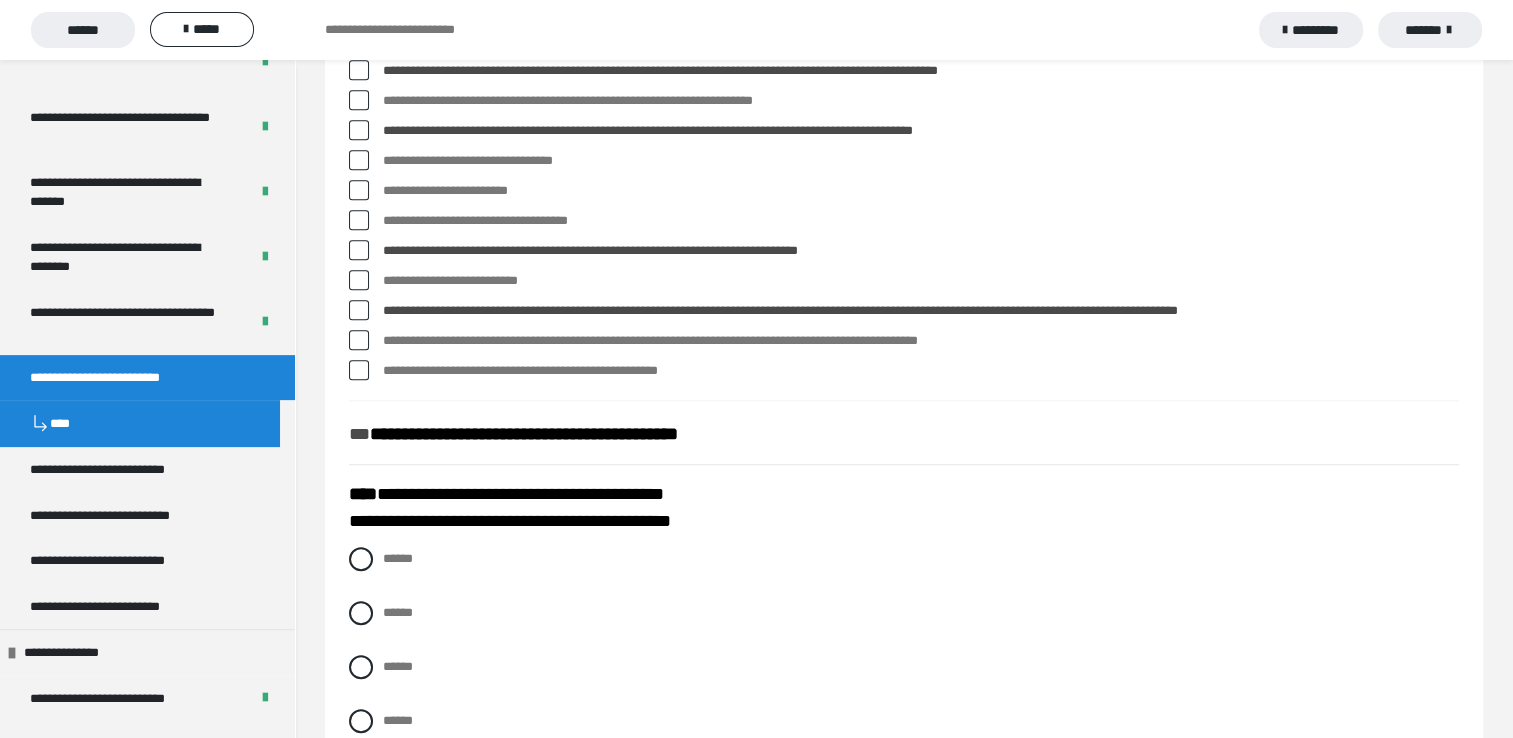 scroll, scrollTop: 1600, scrollLeft: 0, axis: vertical 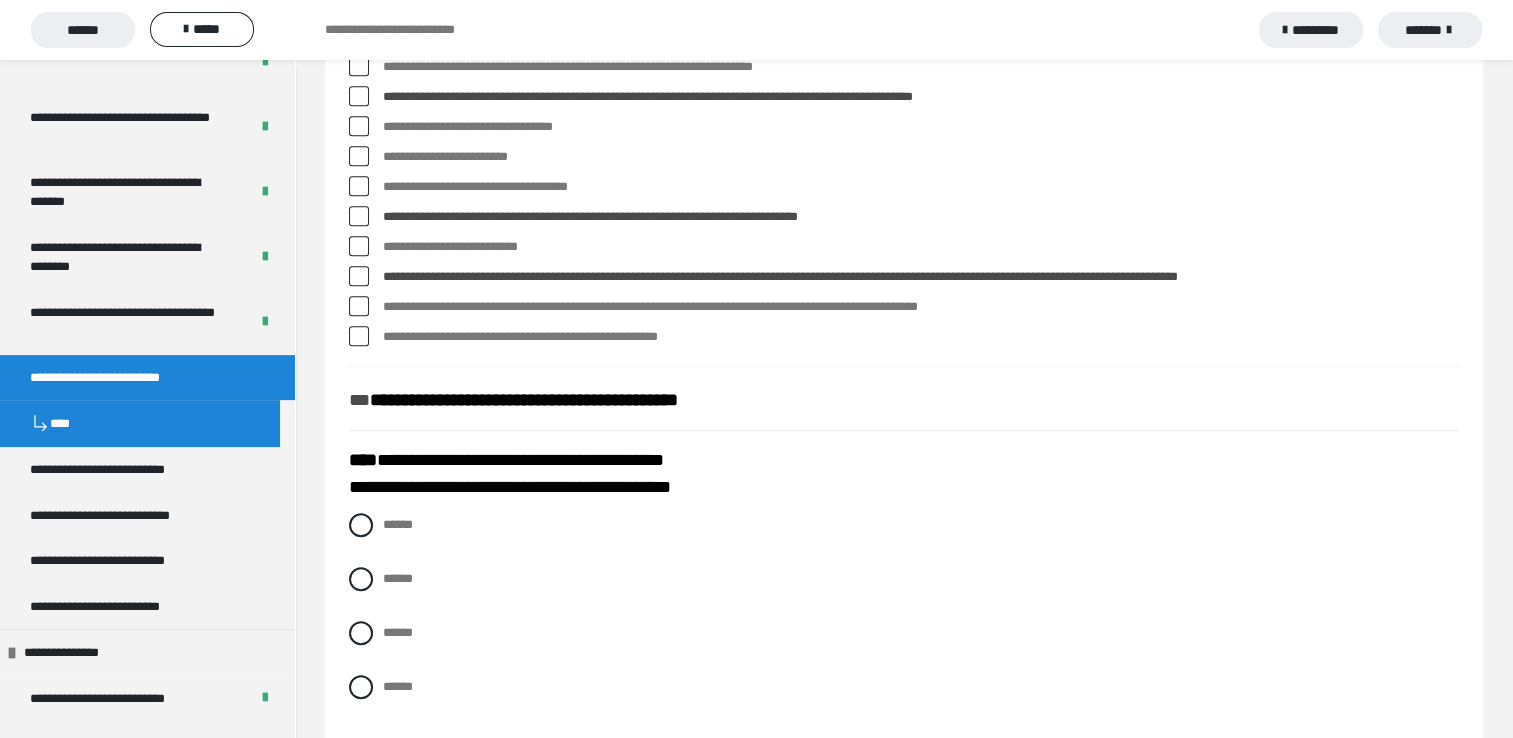 click at bounding box center (359, 336) 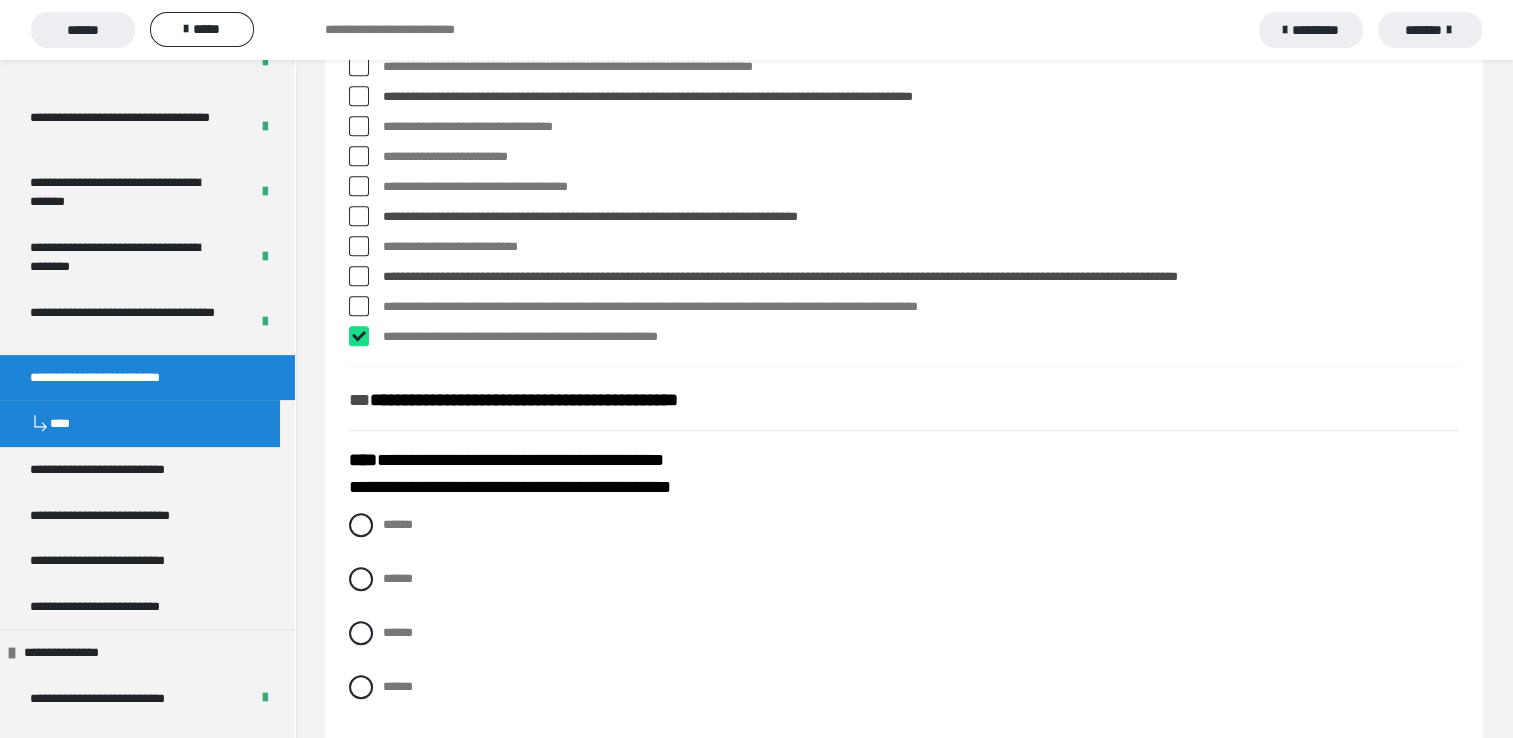 checkbox on "****" 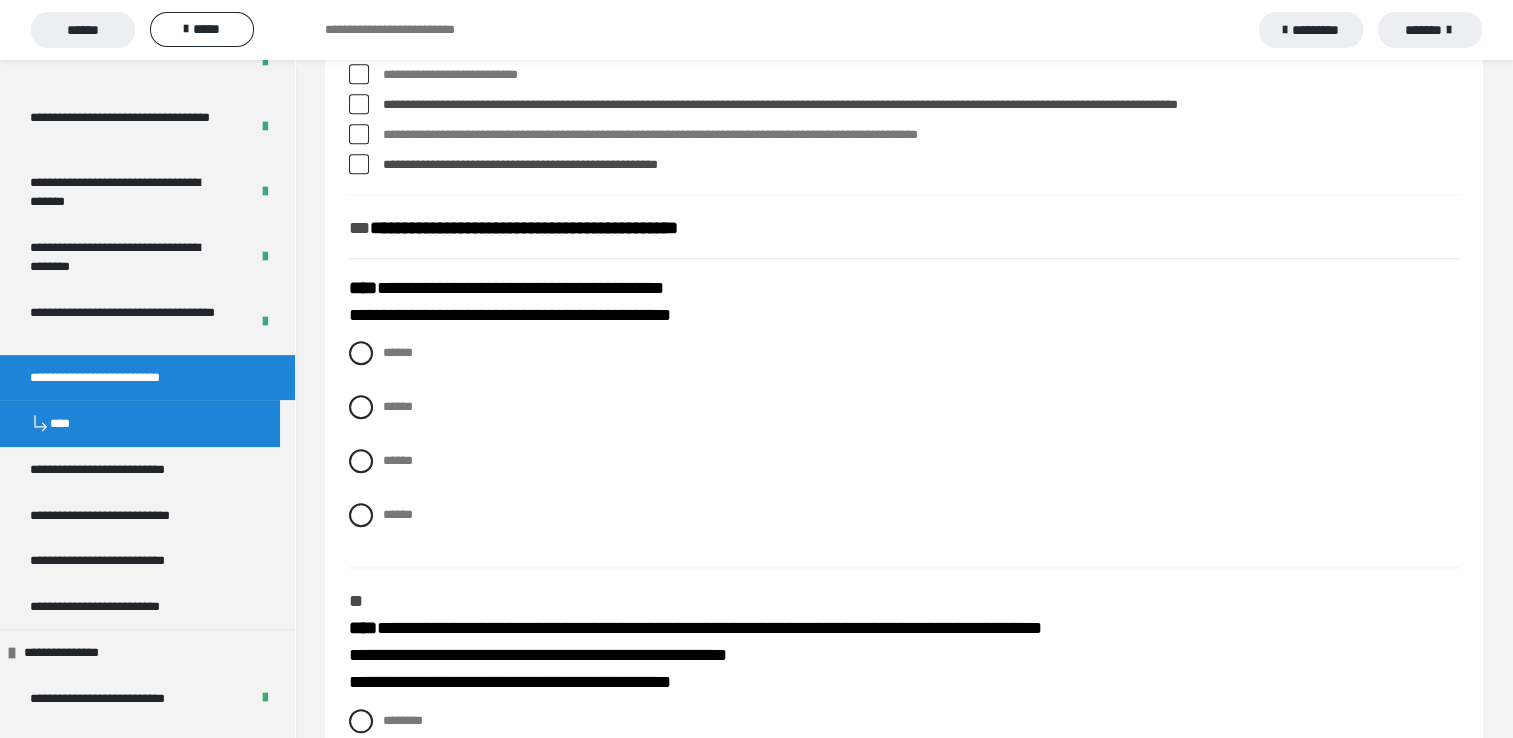 scroll, scrollTop: 1800, scrollLeft: 0, axis: vertical 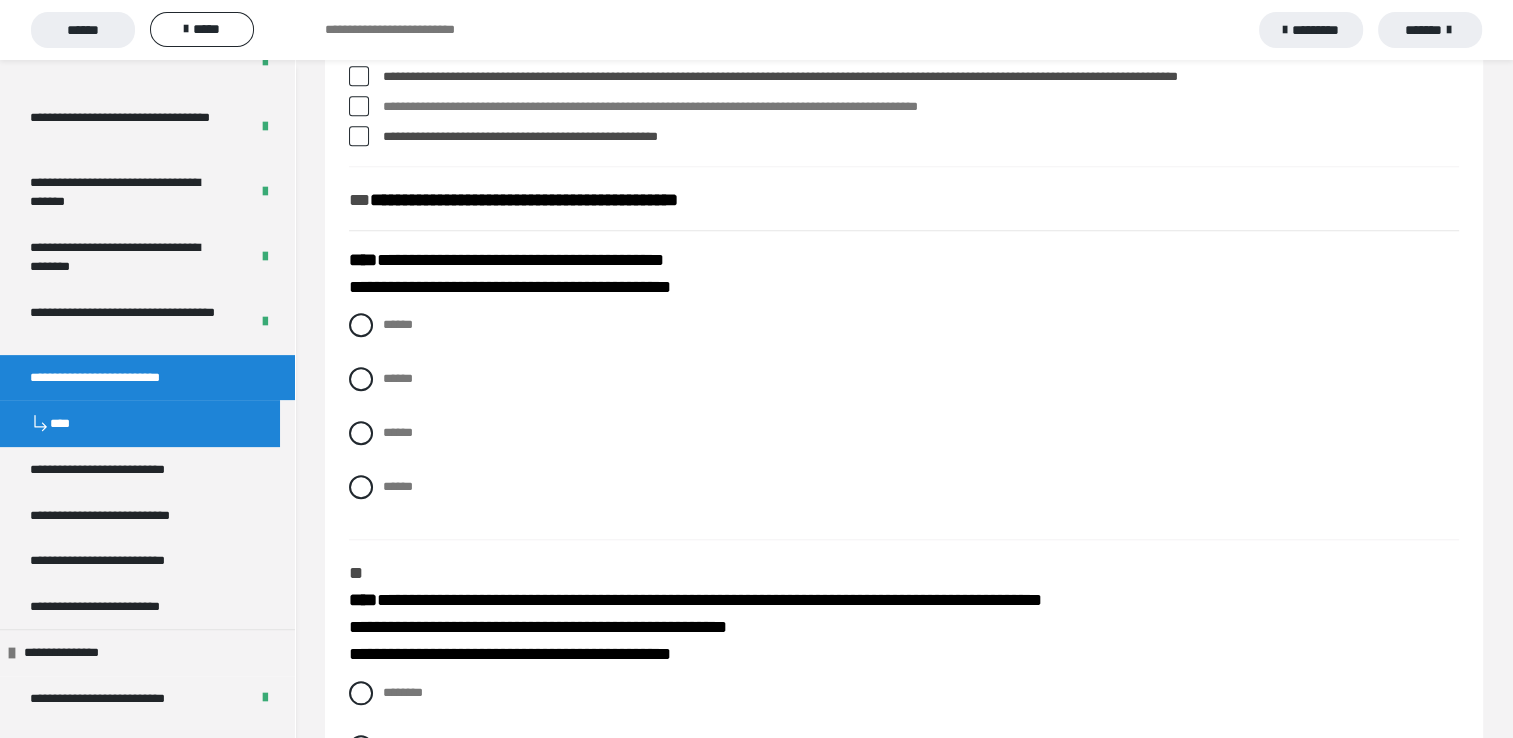 drag, startPoint x: 364, startPoint y: 522, endPoint x: 660, endPoint y: 478, distance: 299.2524 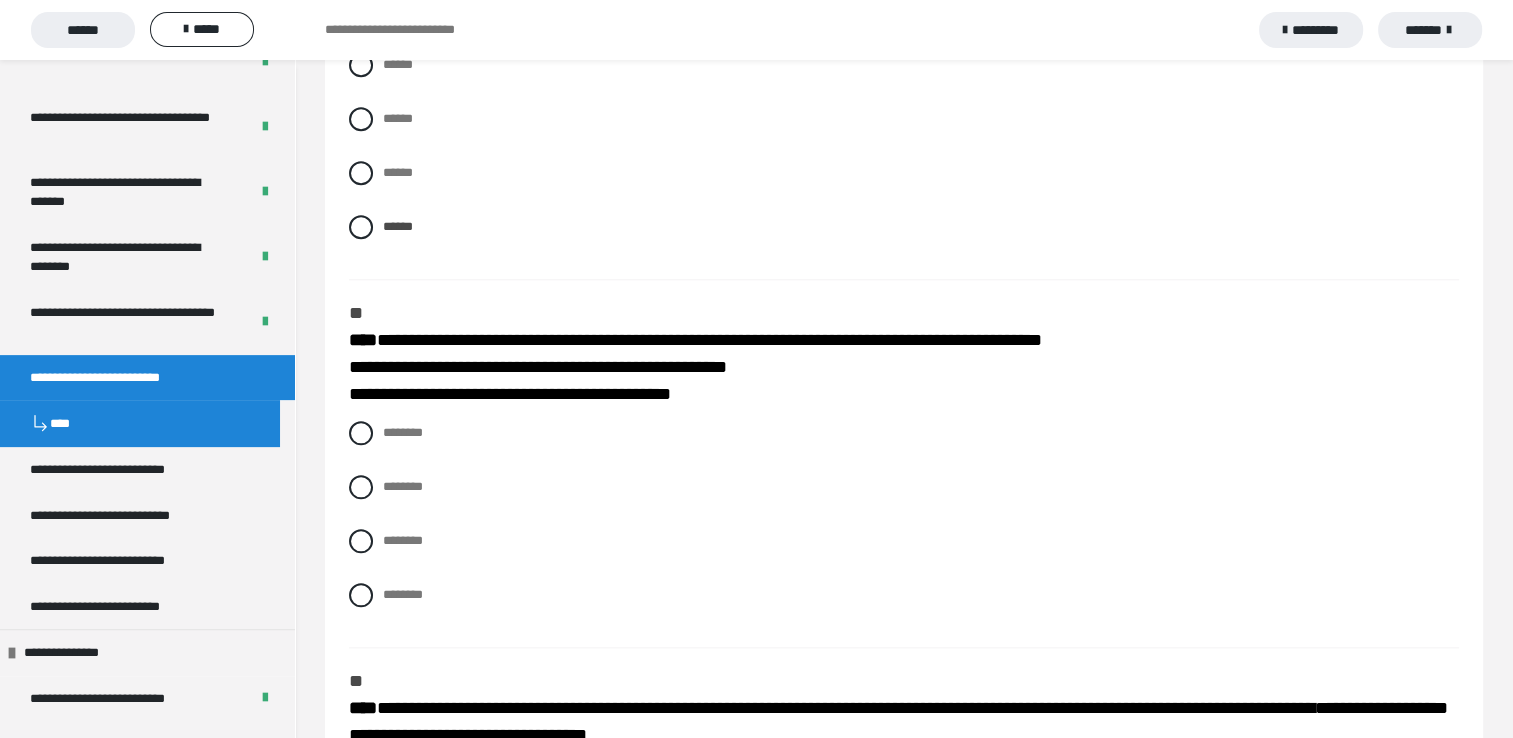 scroll, scrollTop: 2100, scrollLeft: 0, axis: vertical 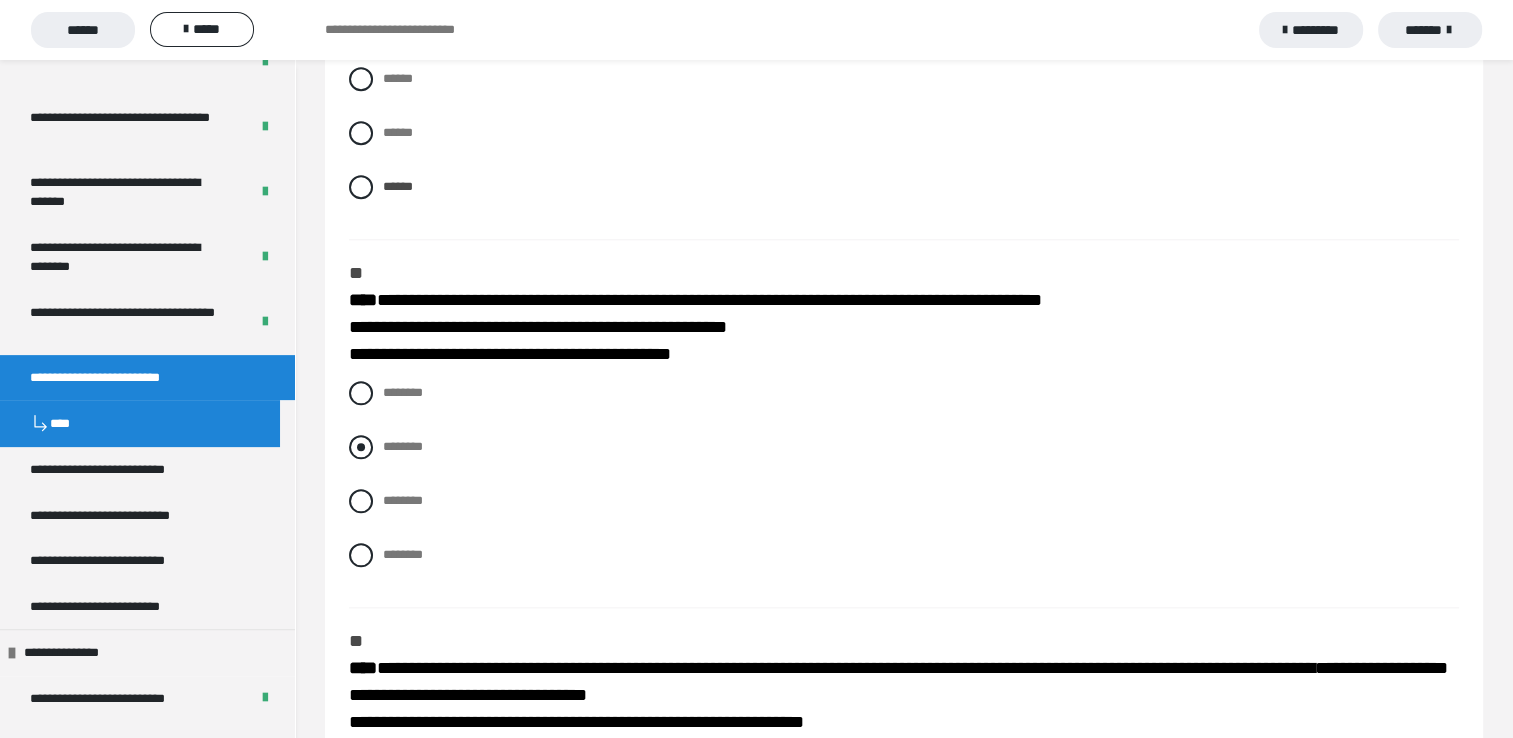 click at bounding box center (361, 447) 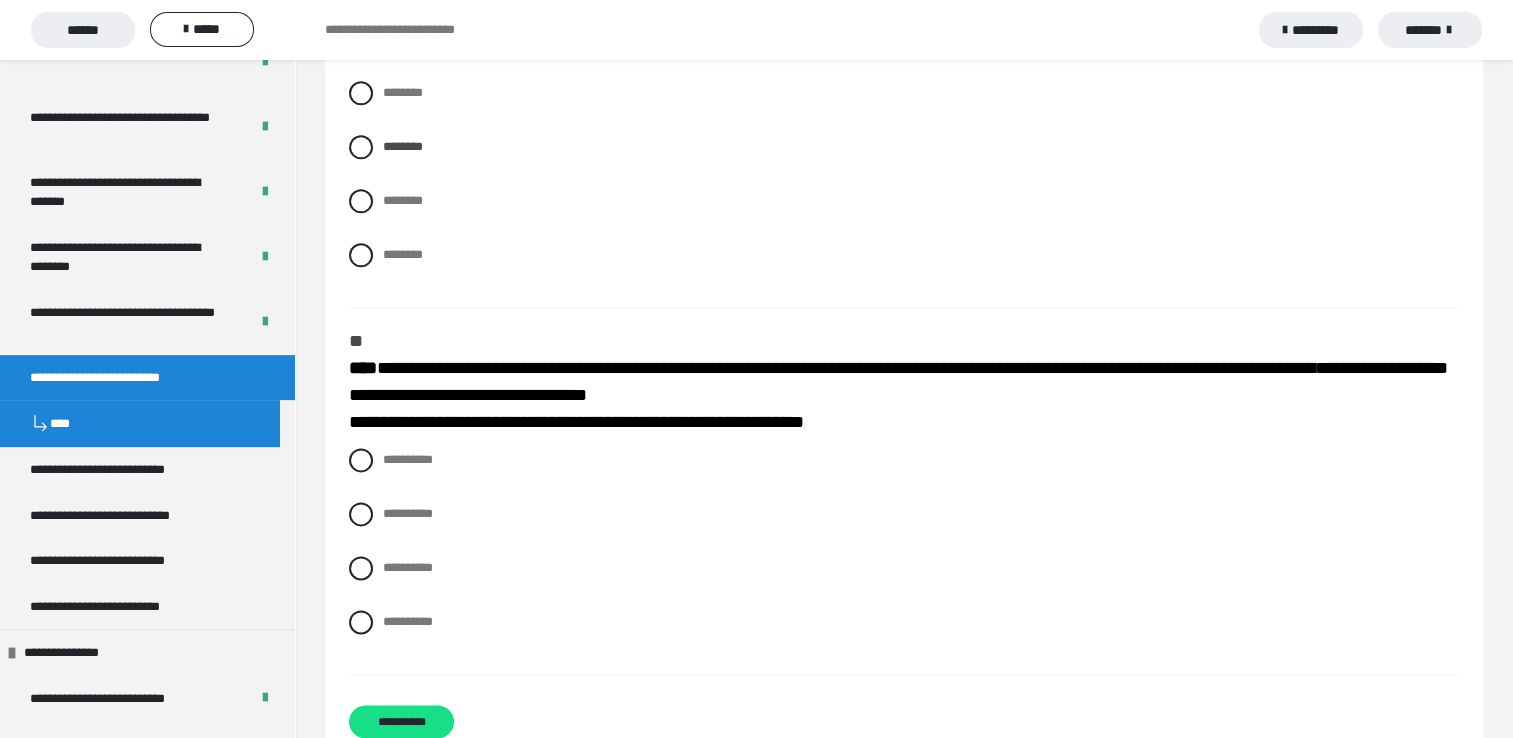 scroll, scrollTop: 2484, scrollLeft: 0, axis: vertical 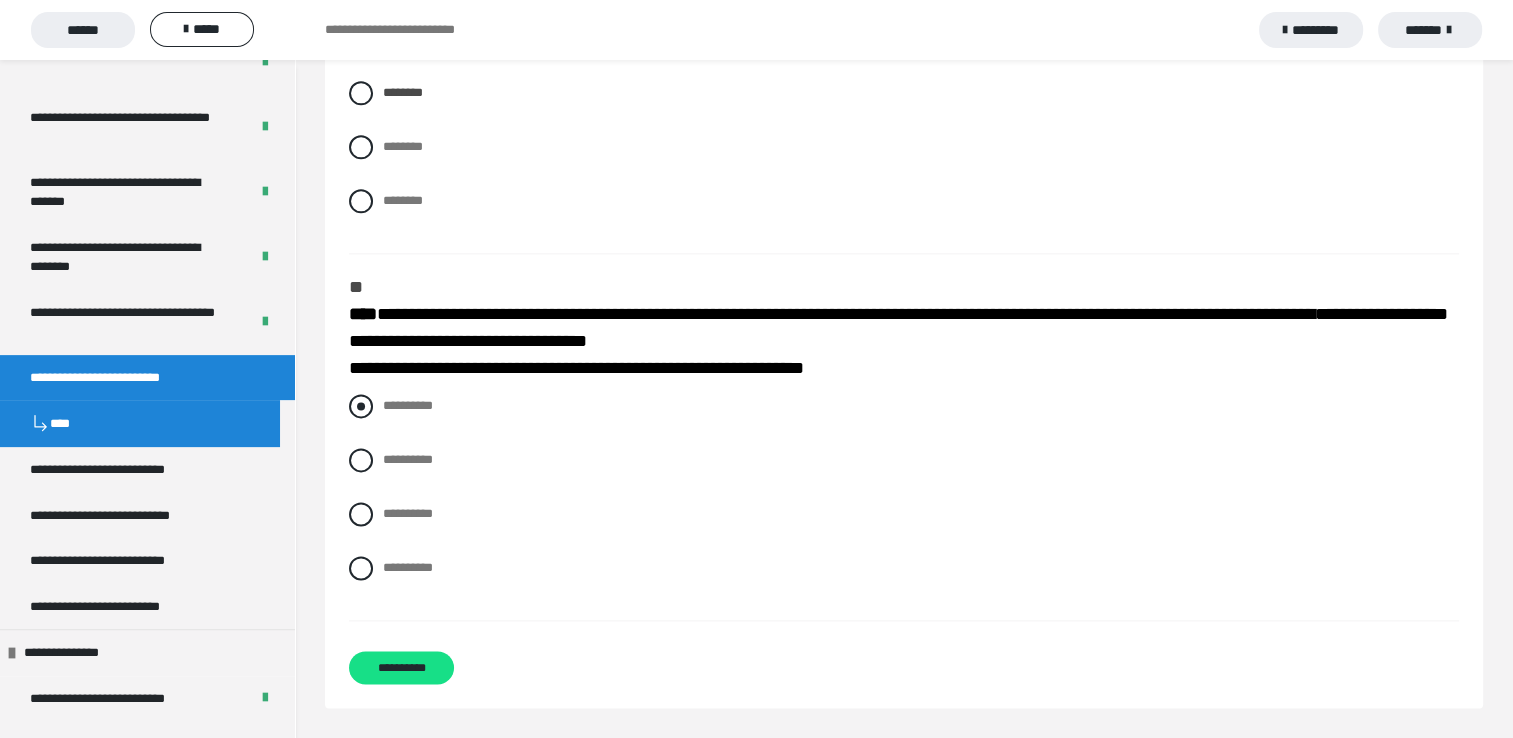 click on "**********" at bounding box center (904, 406) 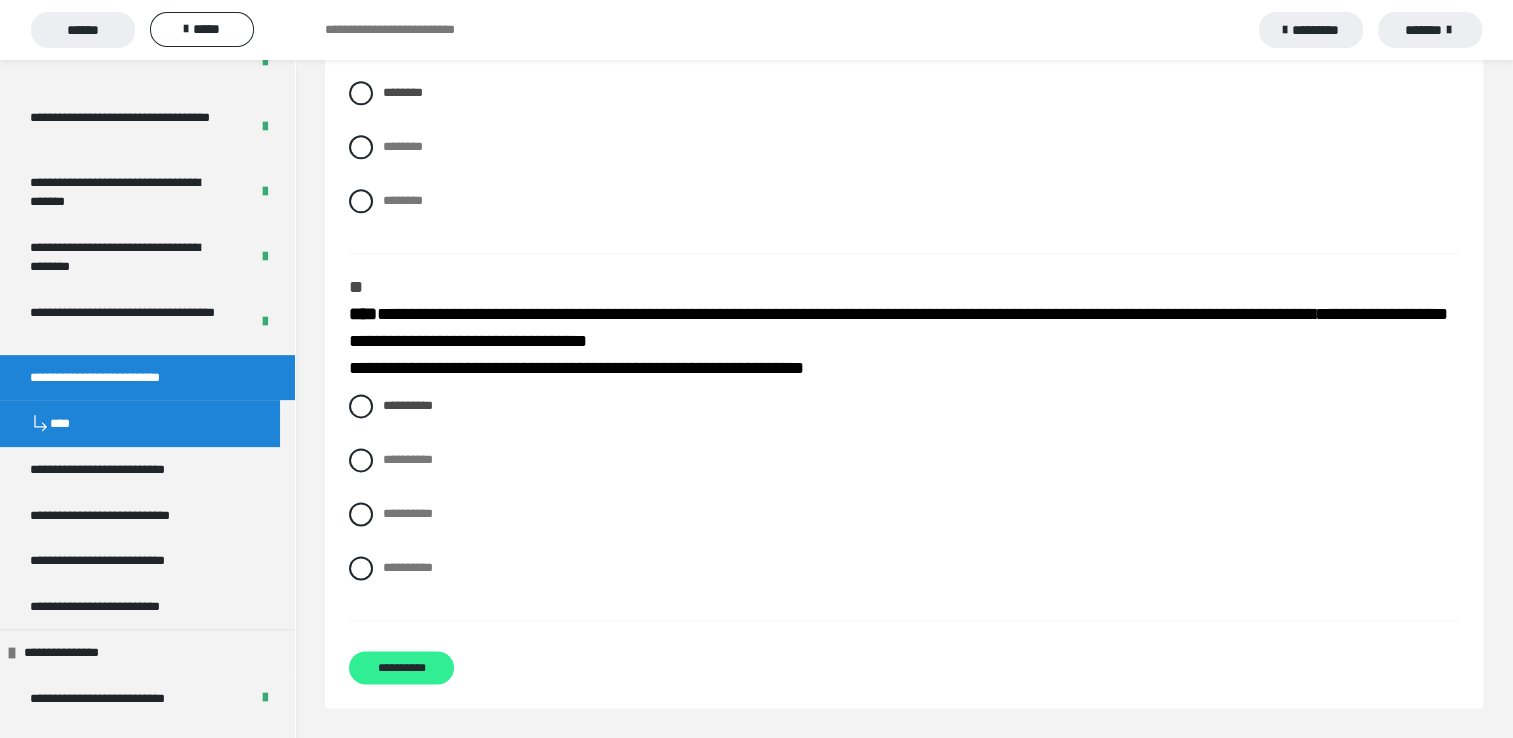 click on "**********" at bounding box center [401, 667] 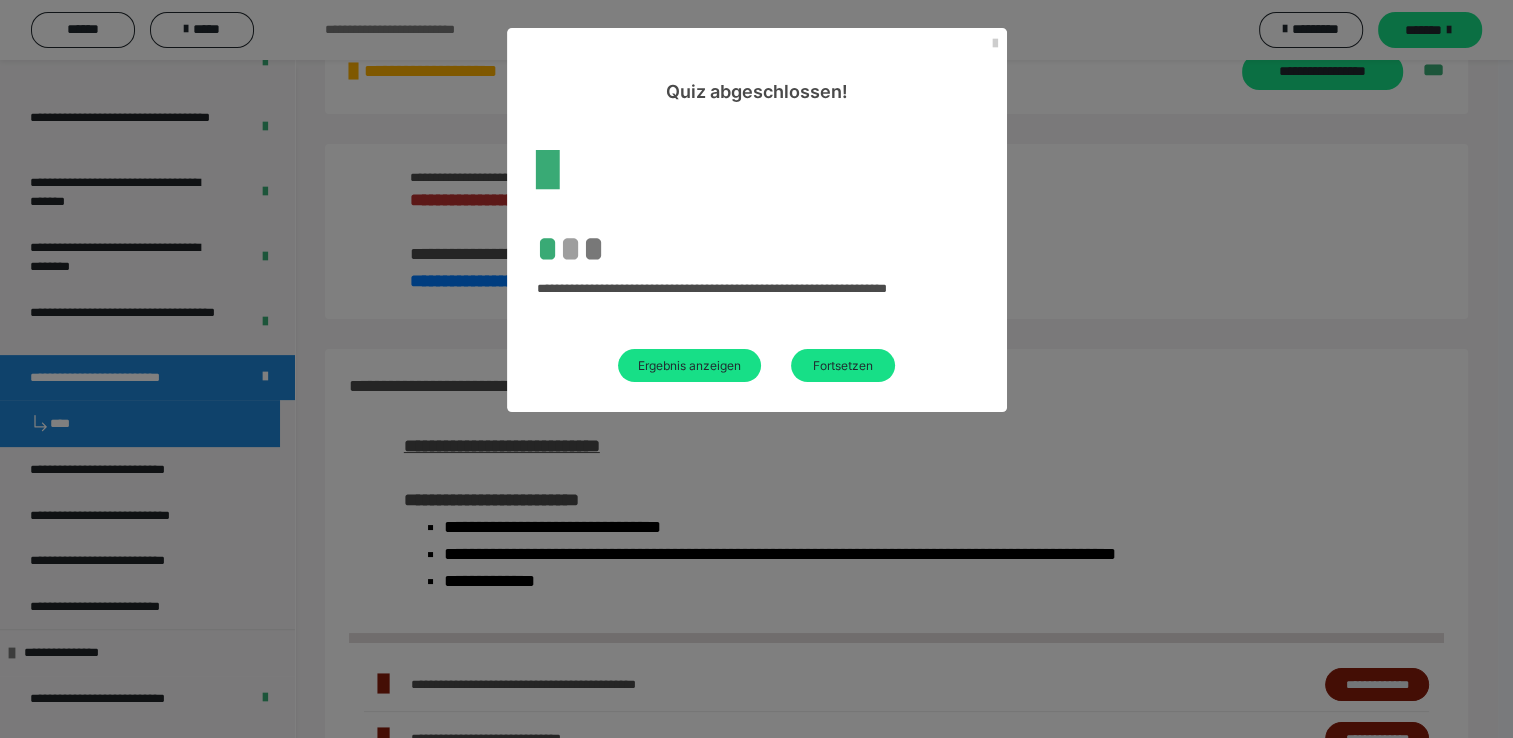 scroll, scrollTop: 1263, scrollLeft: 0, axis: vertical 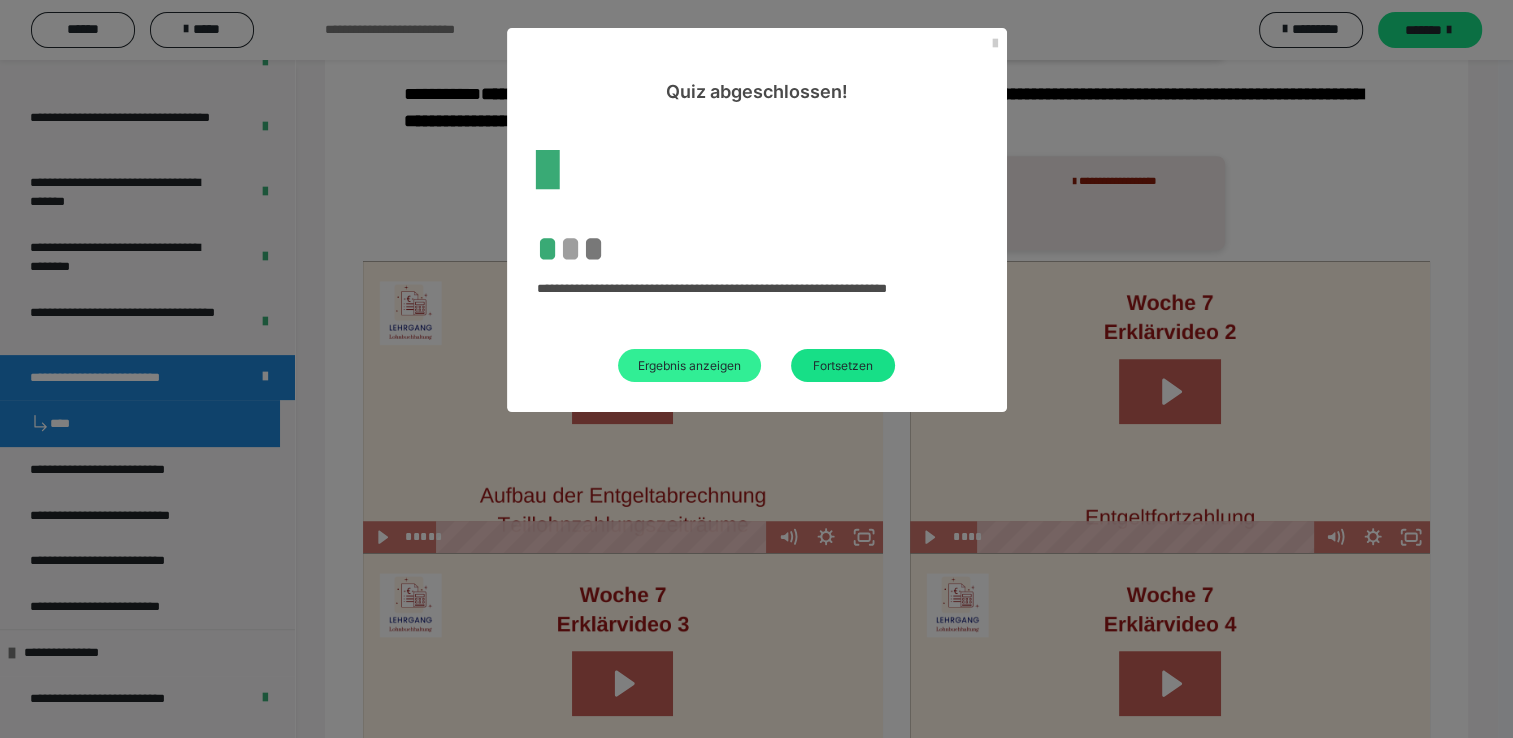 click on "Ergebnis anzeigen" at bounding box center [689, 365] 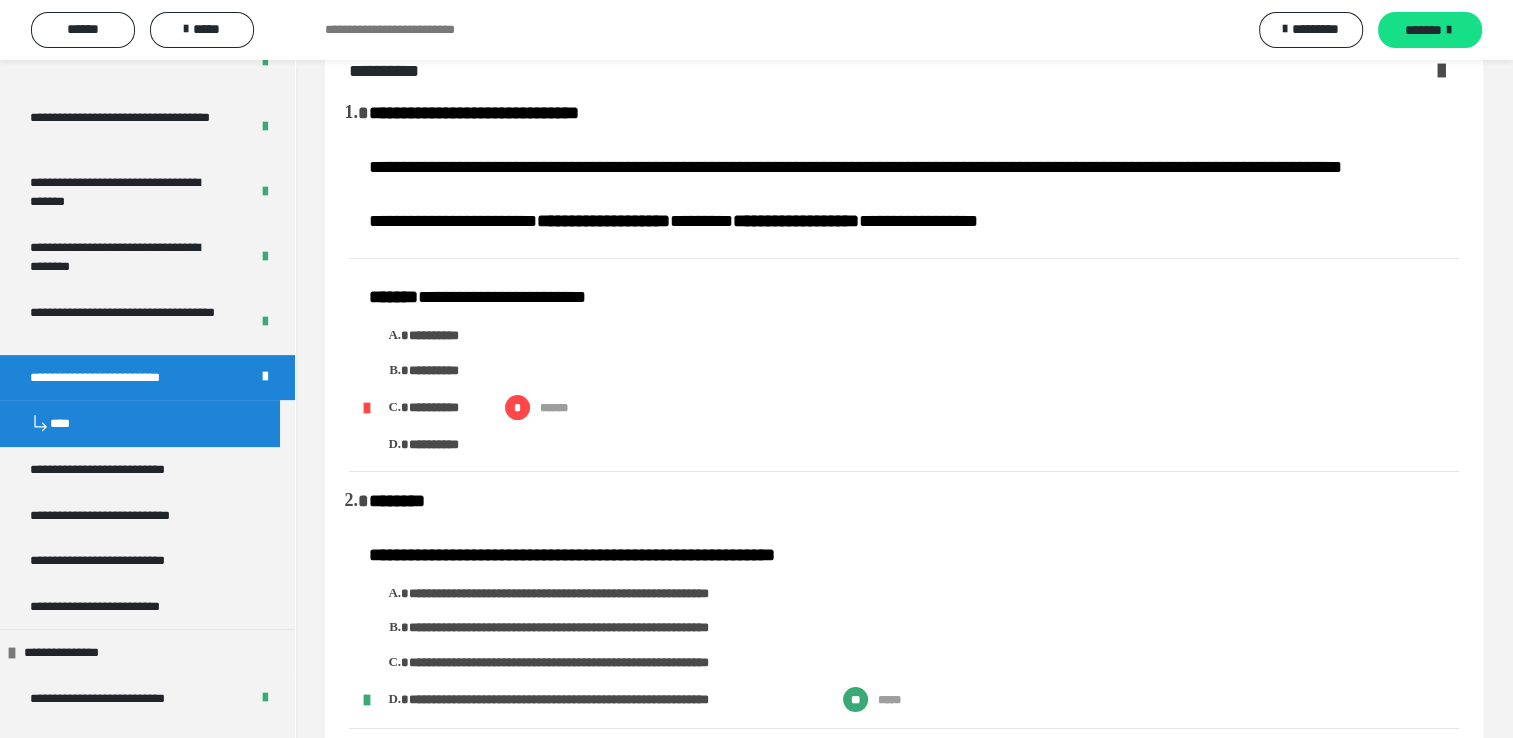 scroll, scrollTop: 0, scrollLeft: 0, axis: both 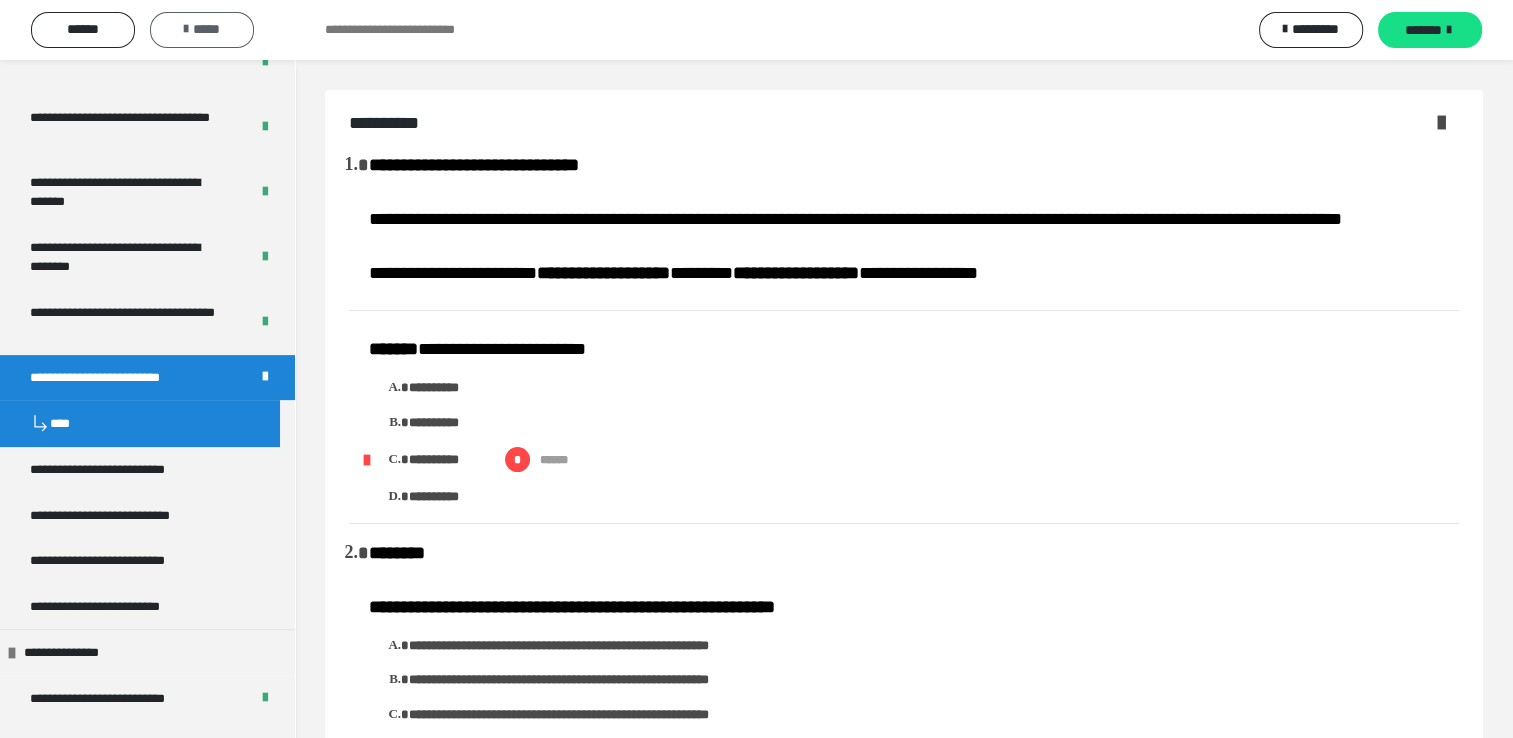 click on "*****" at bounding box center [202, 29] 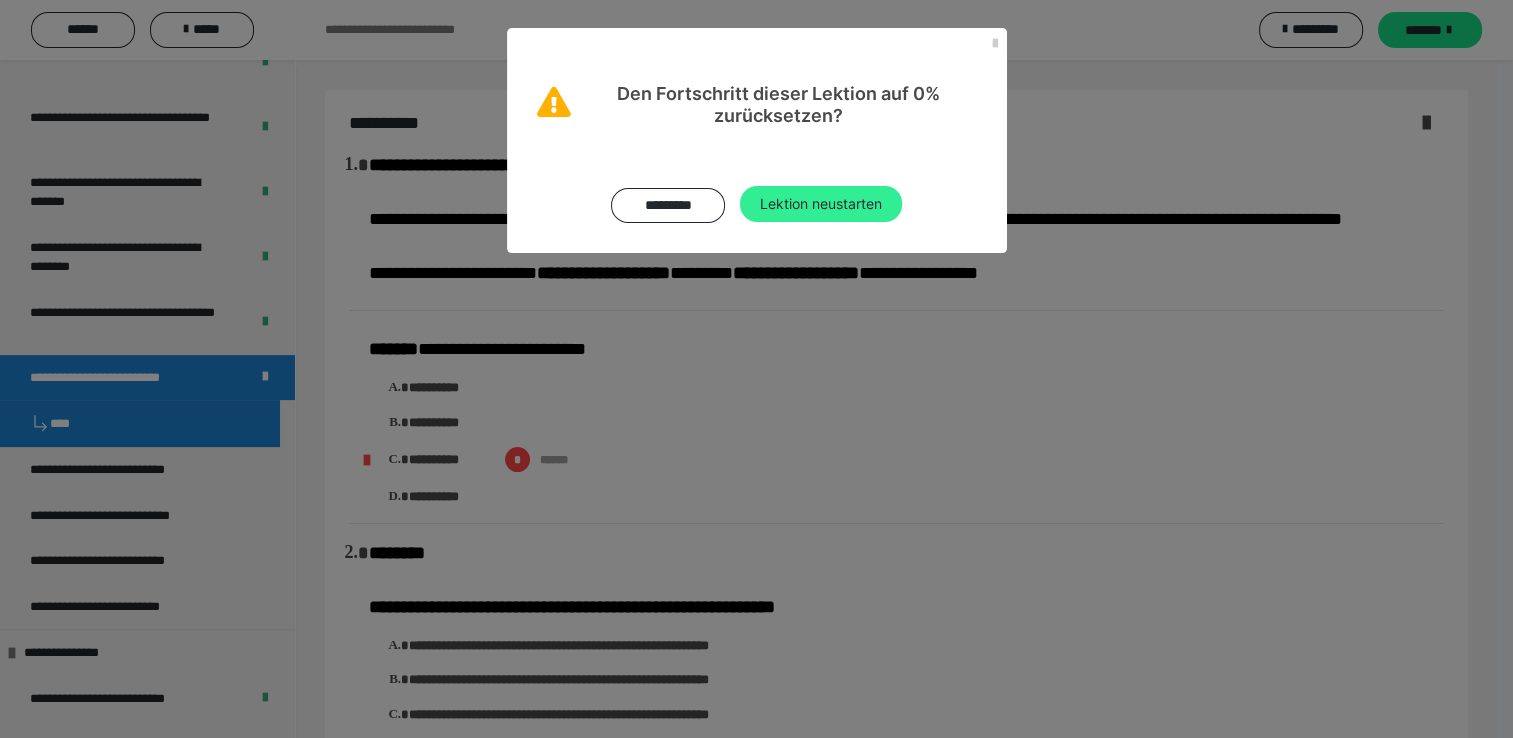 click on "Lektion neustarten" at bounding box center (821, 204) 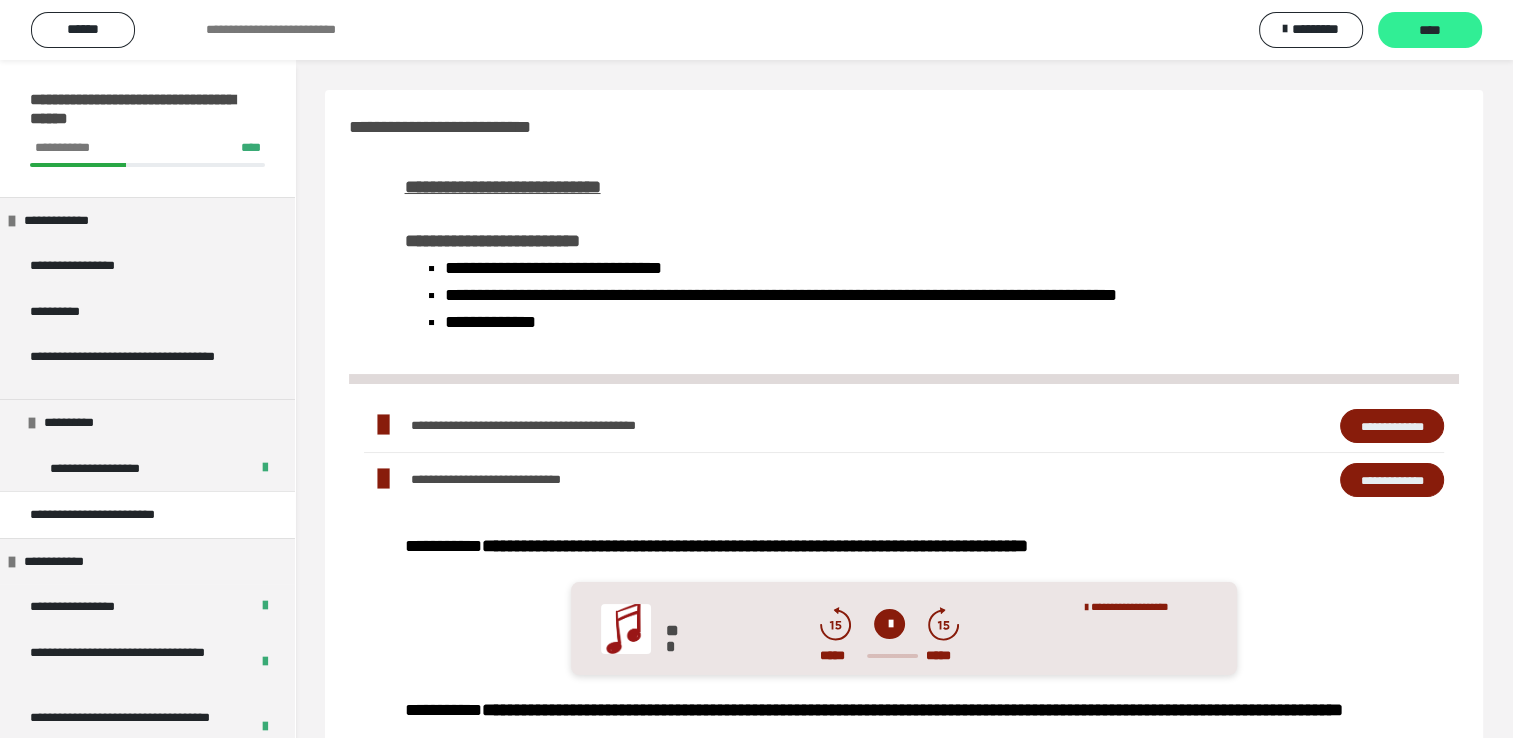 click on "****" at bounding box center (1430, 31) 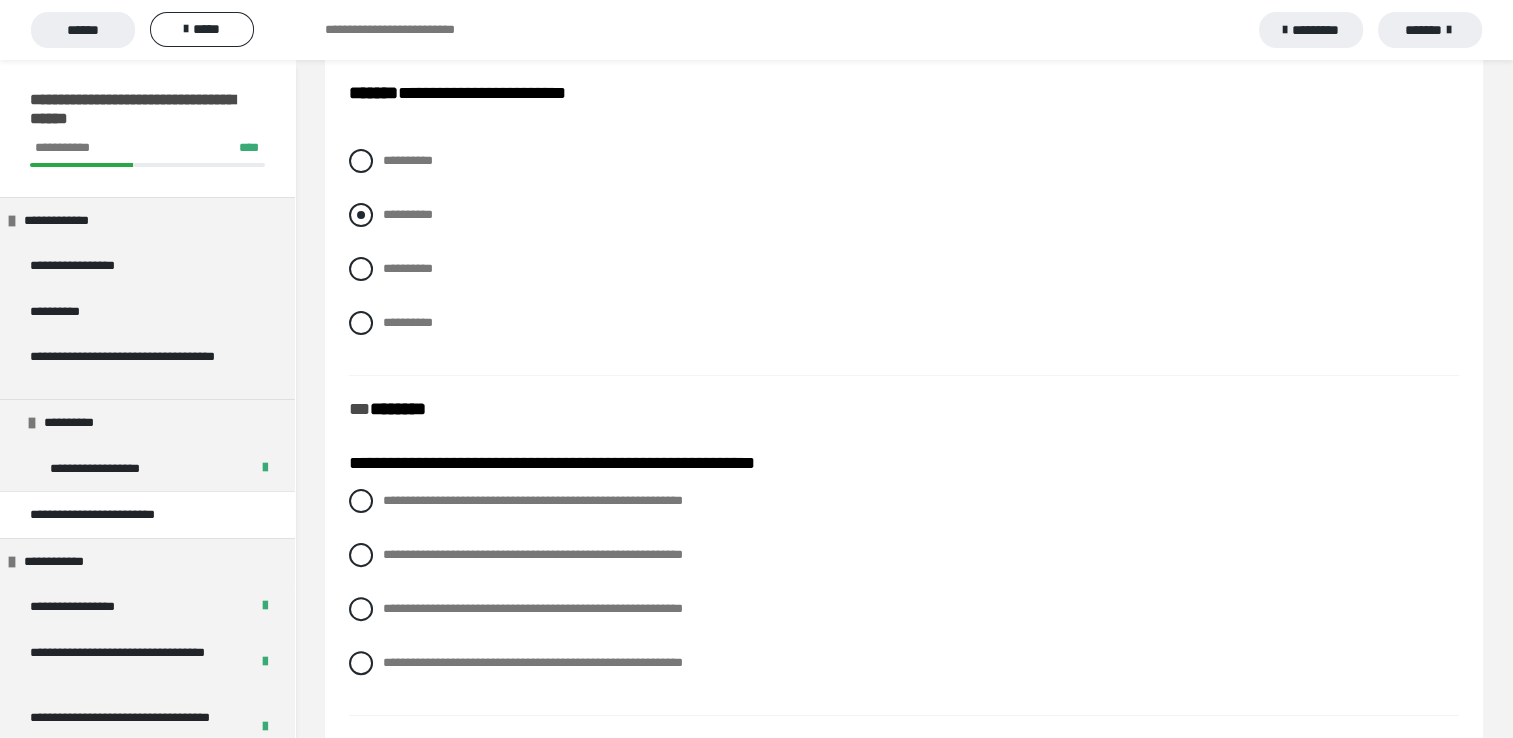 scroll, scrollTop: 200, scrollLeft: 0, axis: vertical 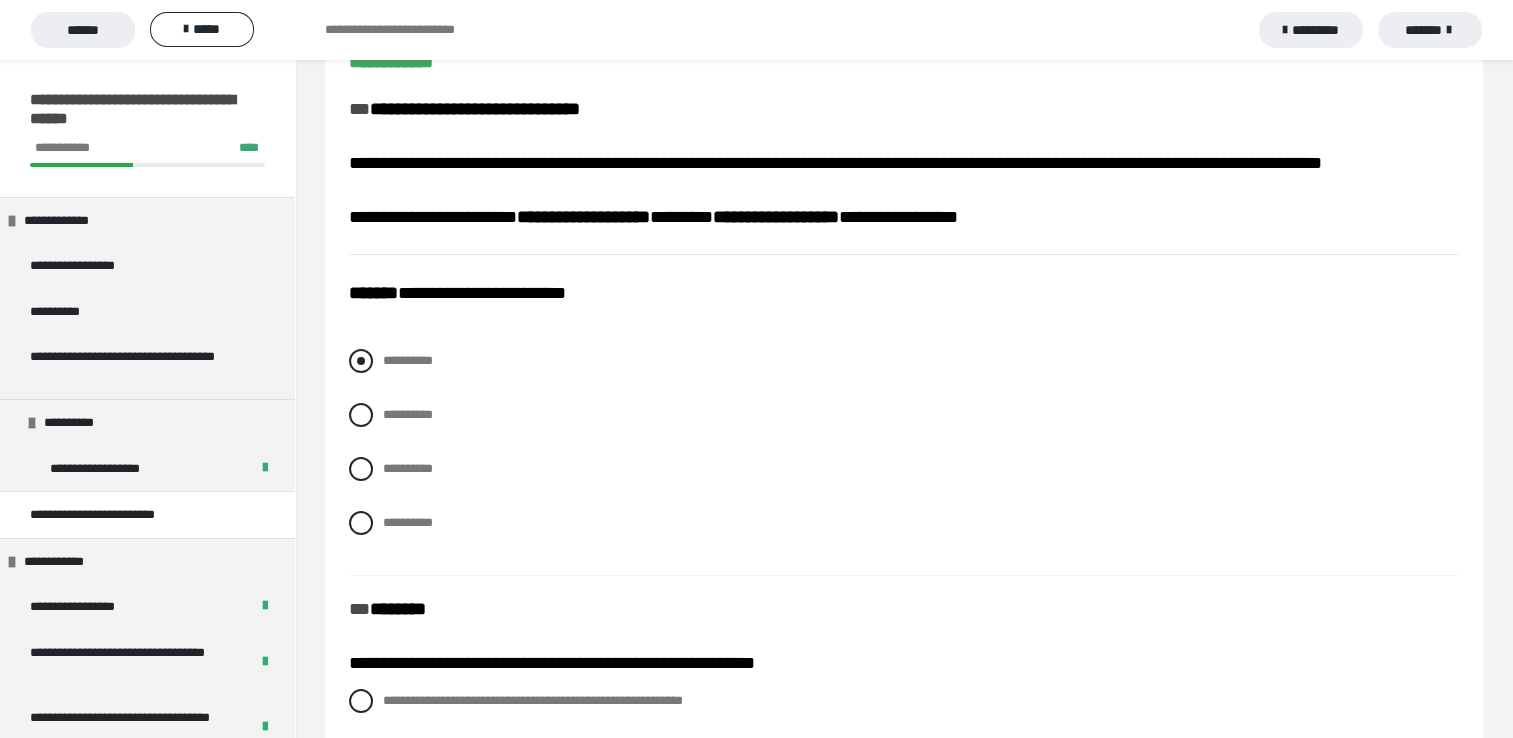 click at bounding box center [361, 361] 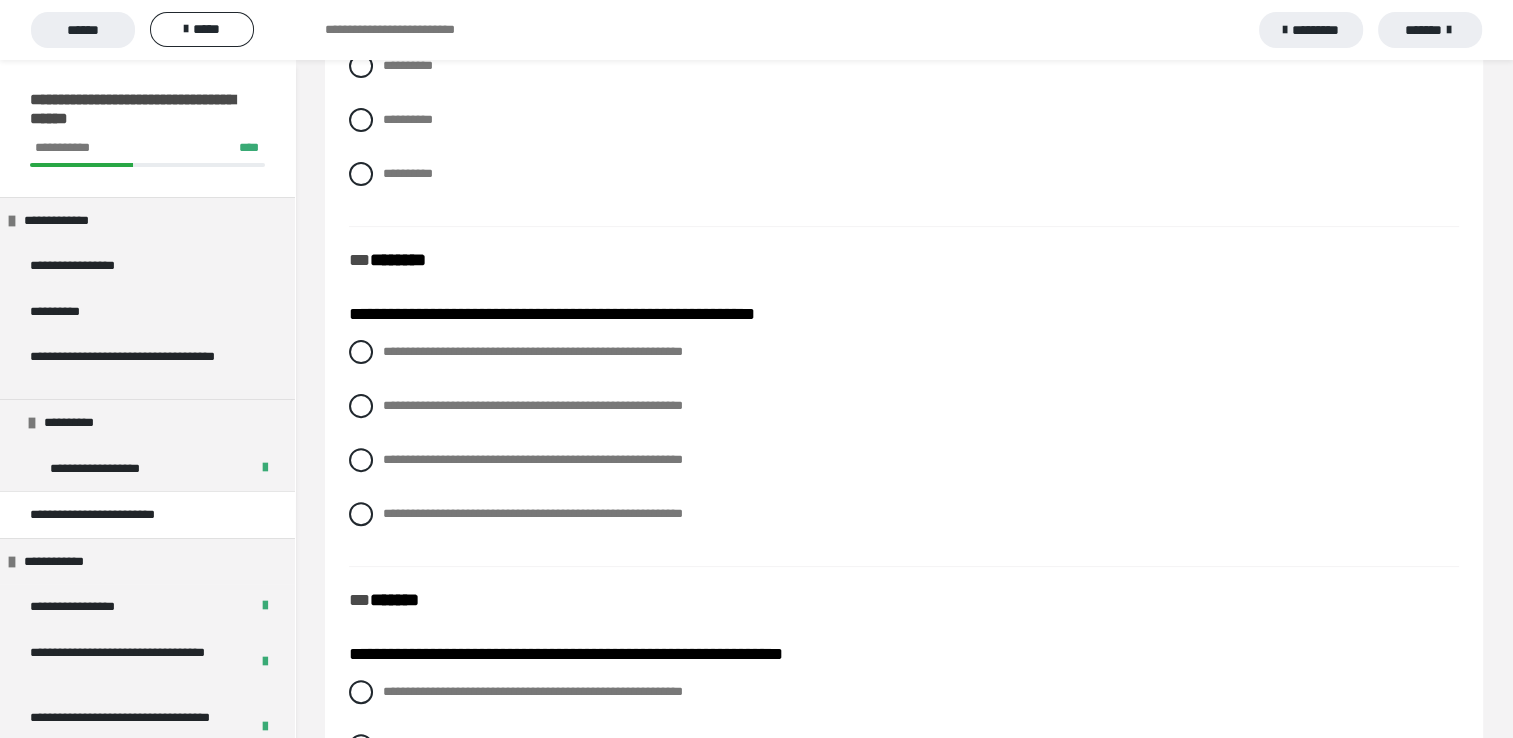 scroll, scrollTop: 600, scrollLeft: 0, axis: vertical 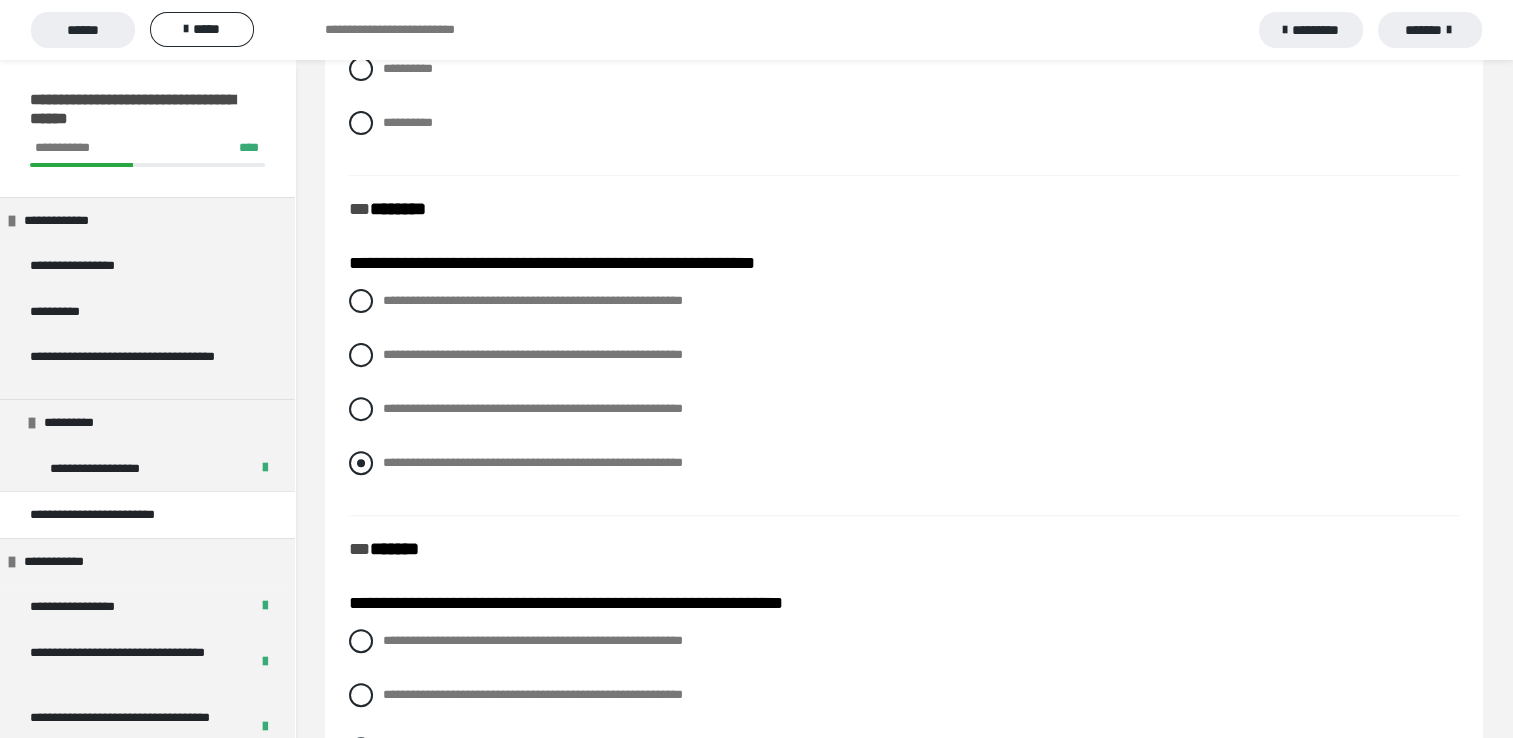 click at bounding box center (361, 463) 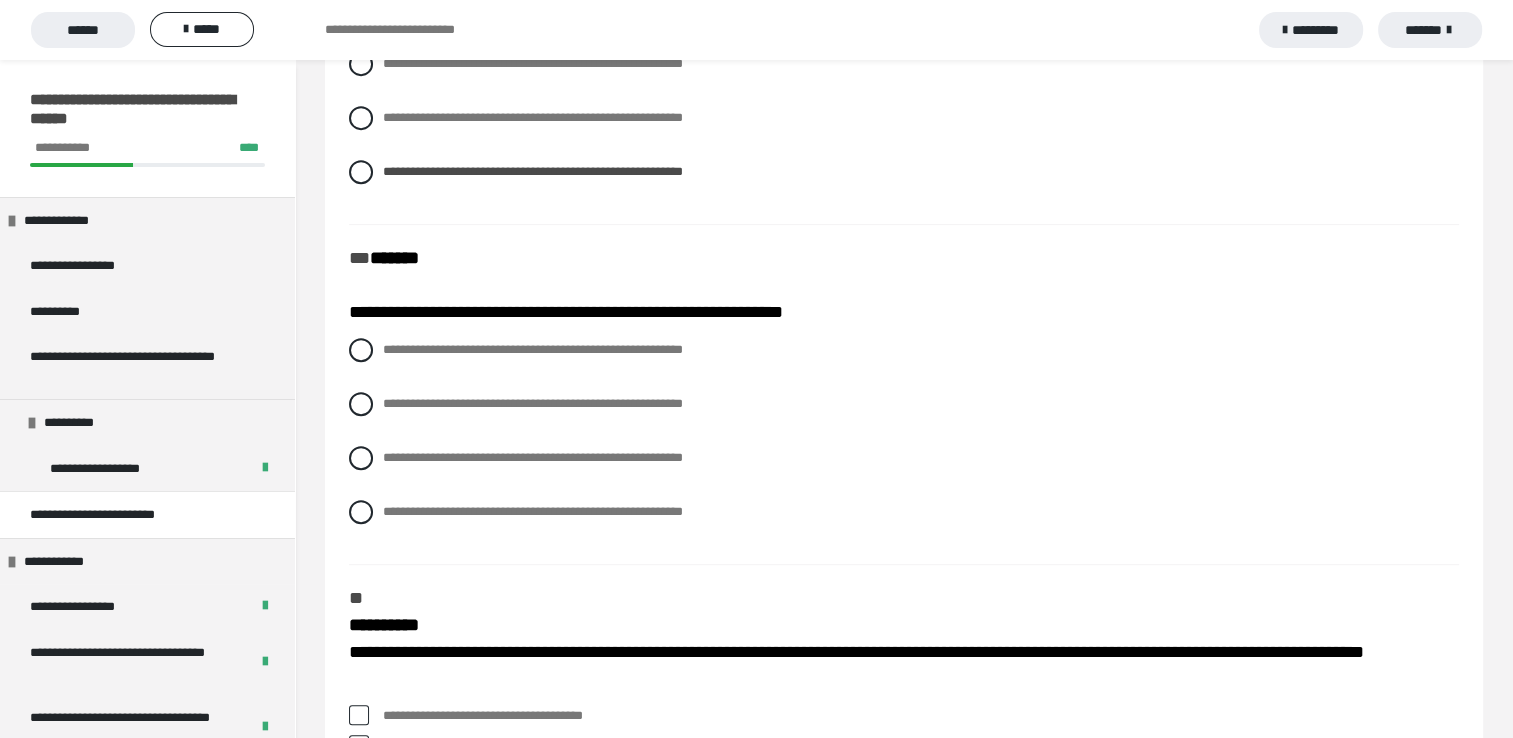 scroll, scrollTop: 900, scrollLeft: 0, axis: vertical 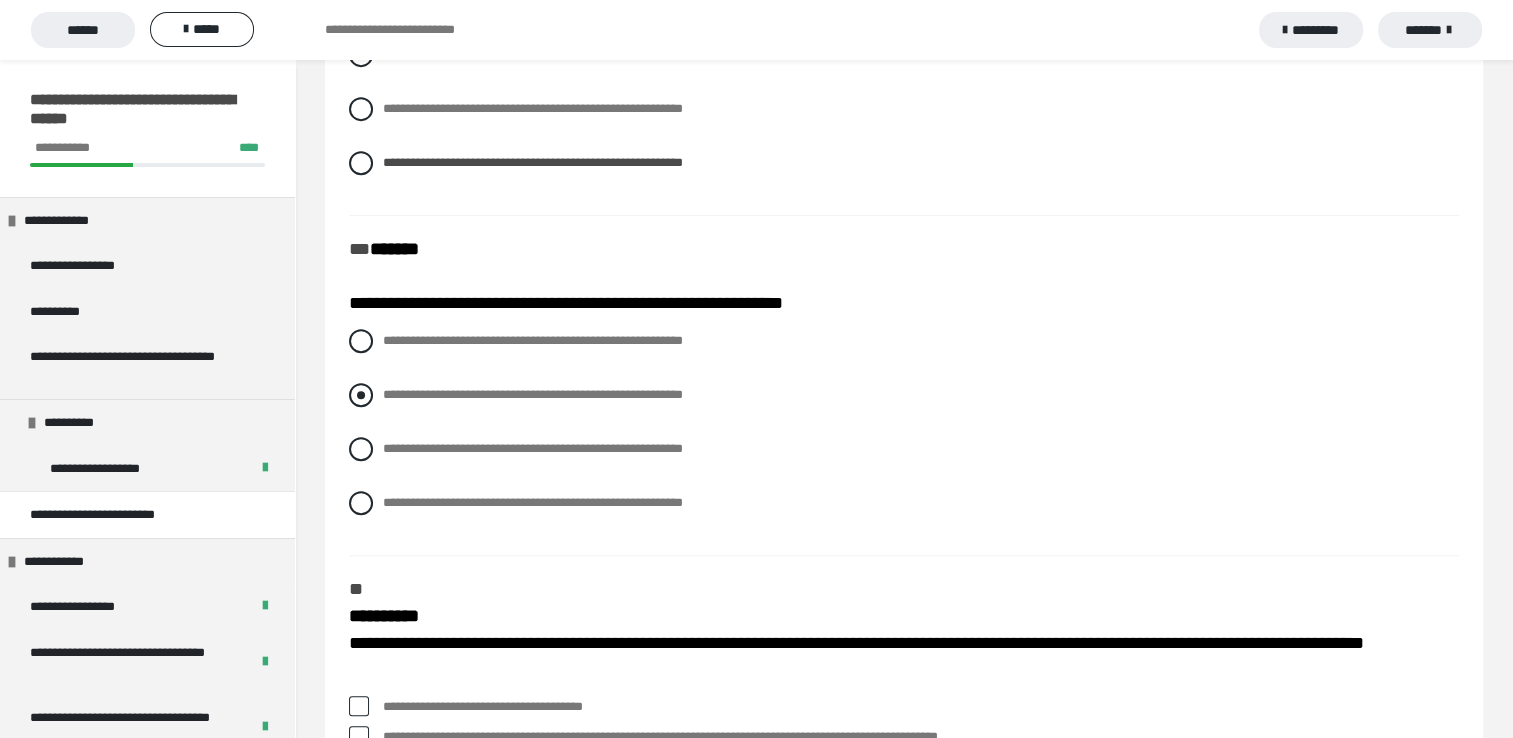 click on "**********" at bounding box center [904, 395] 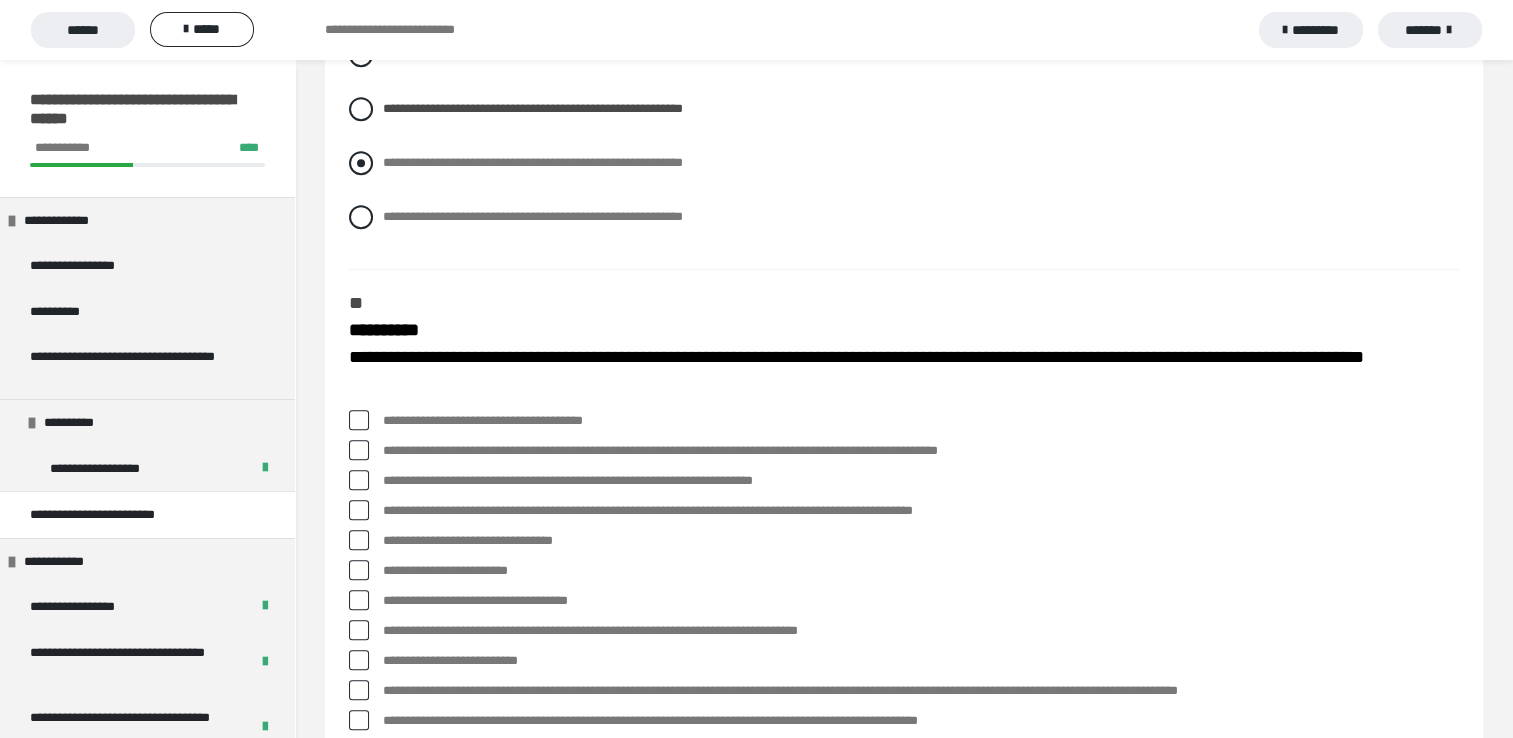 scroll, scrollTop: 1300, scrollLeft: 0, axis: vertical 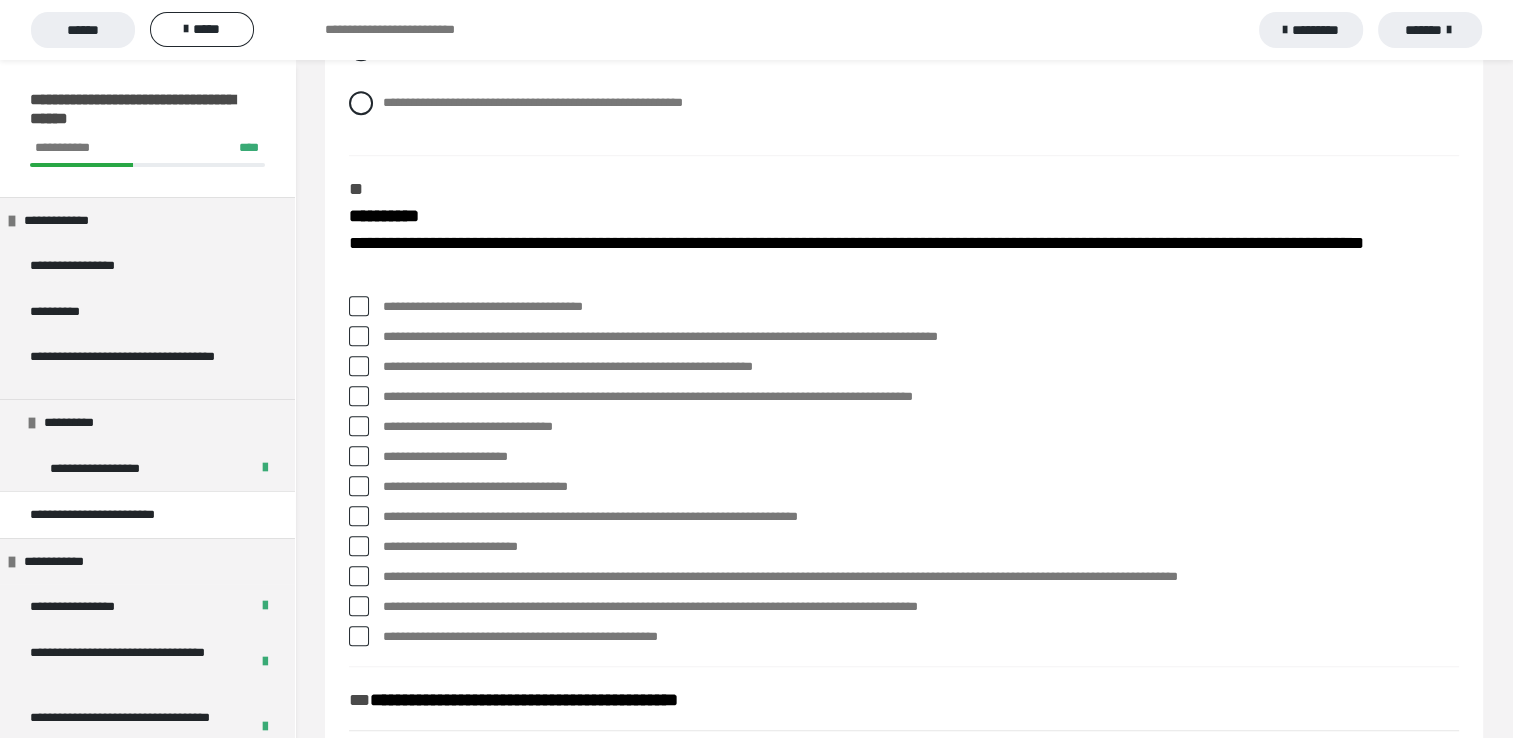 click at bounding box center (359, 336) 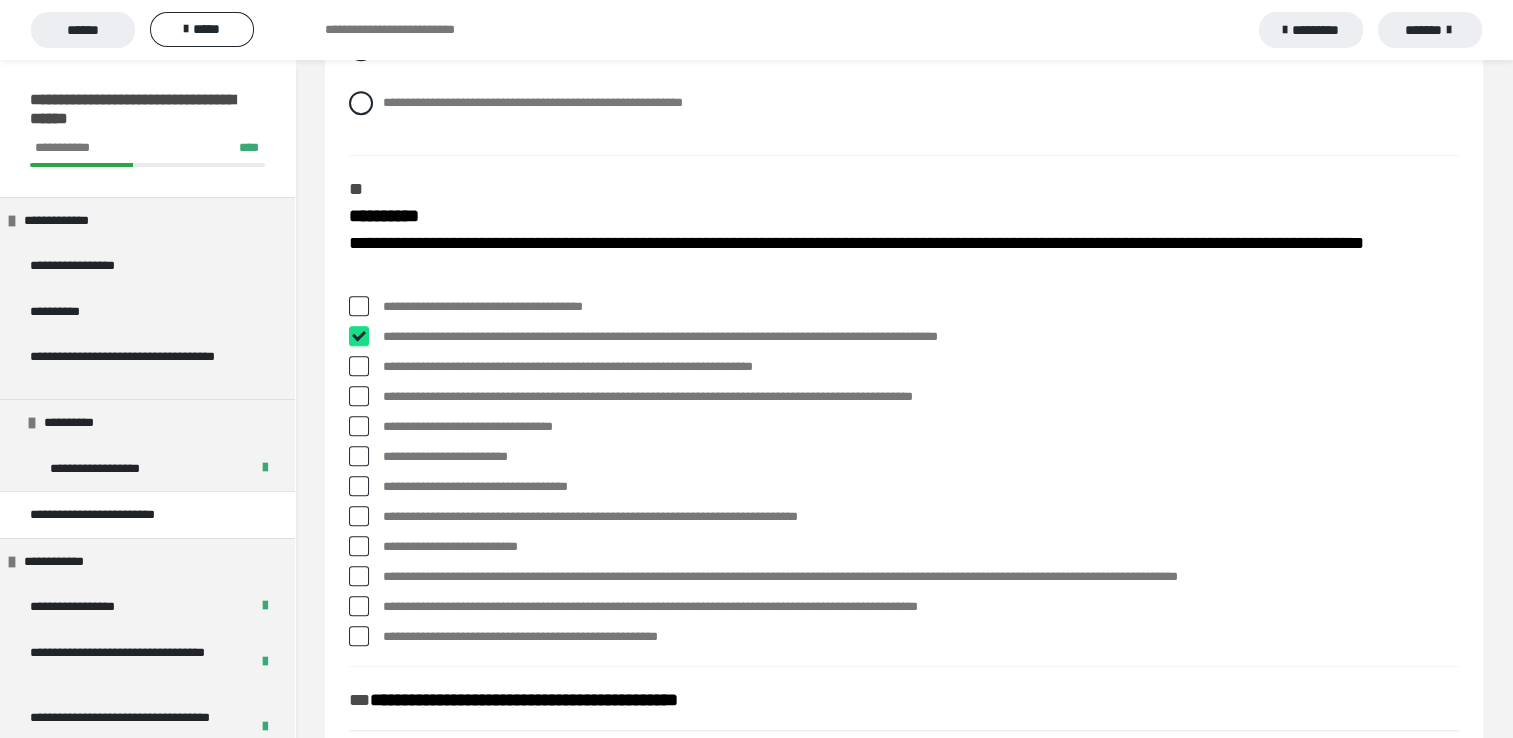 checkbox on "****" 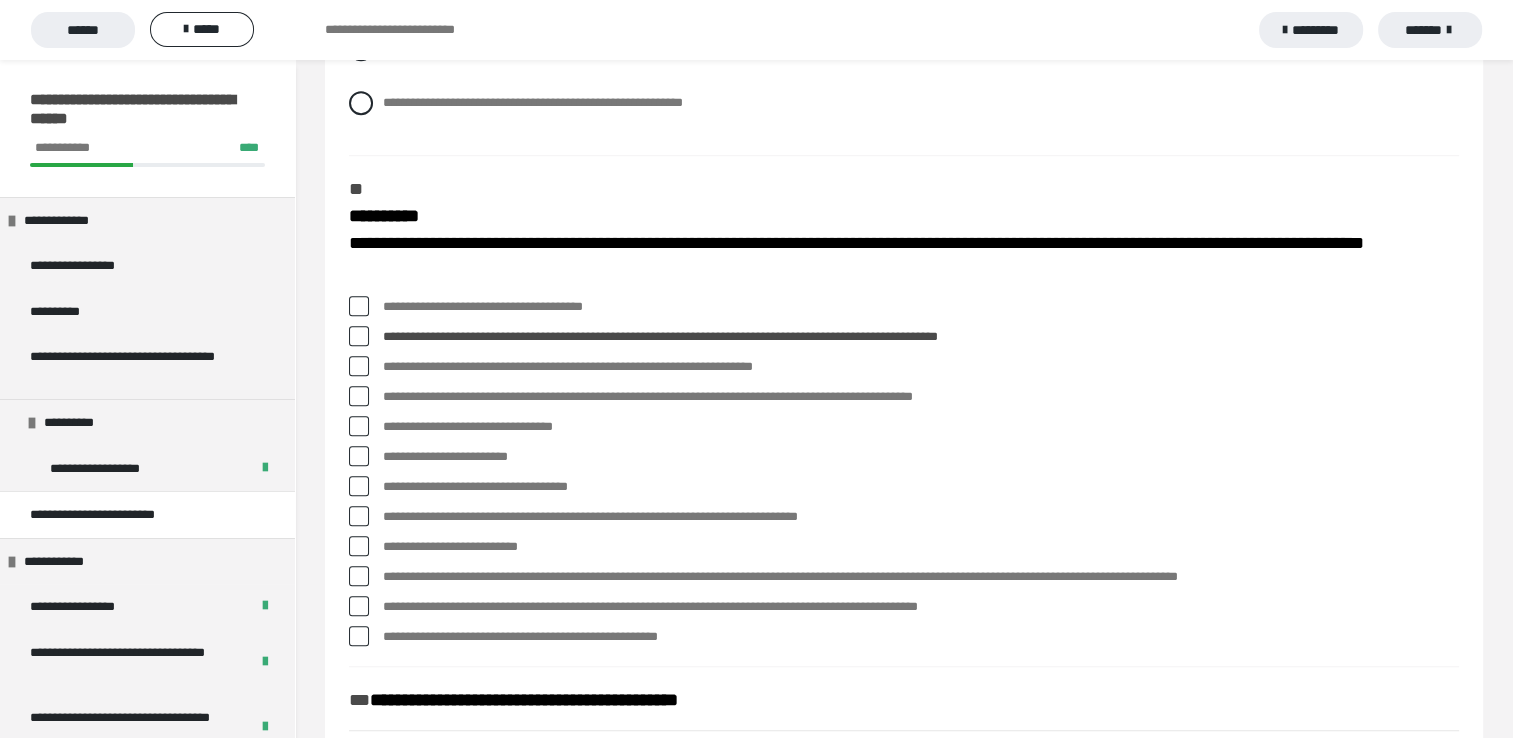 click at bounding box center (359, 516) 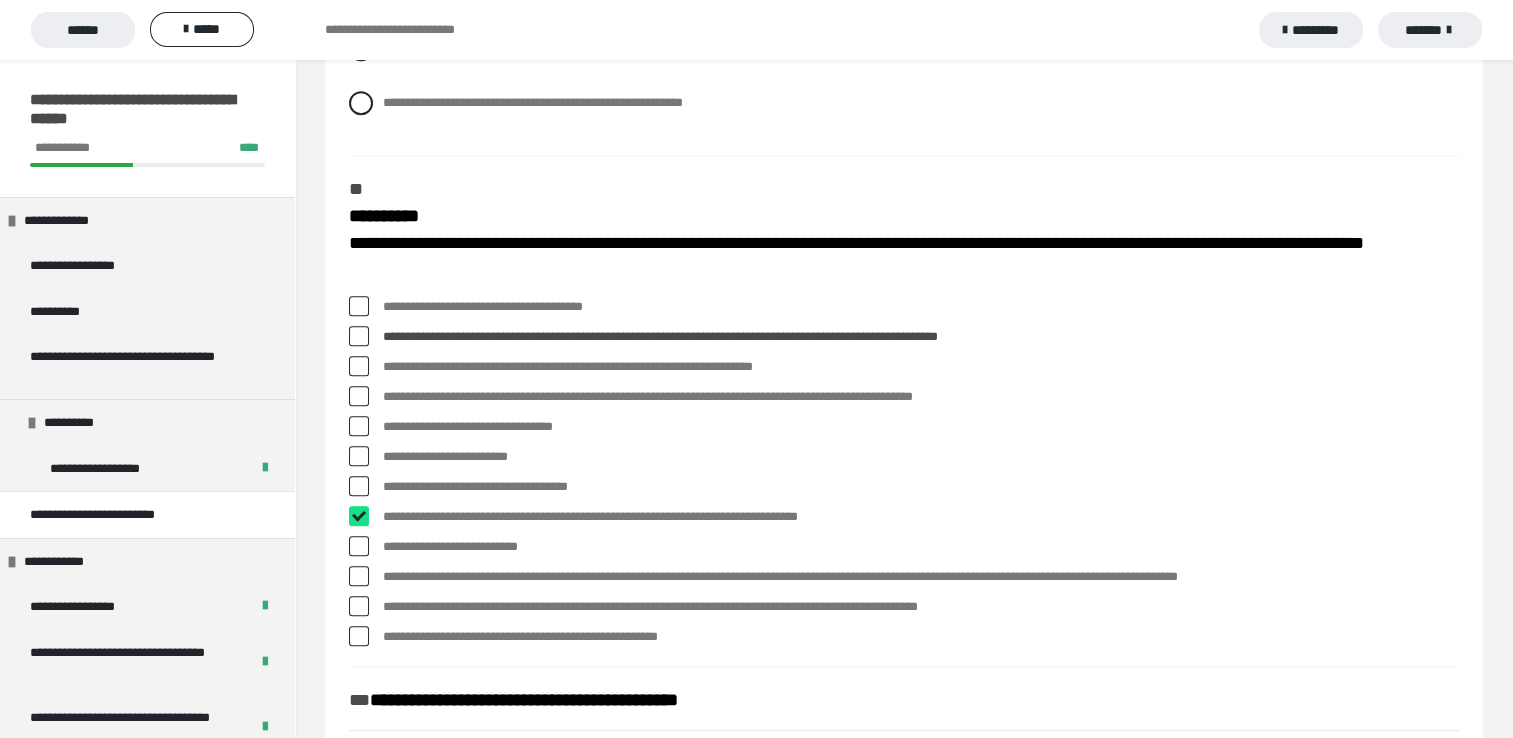checkbox on "****" 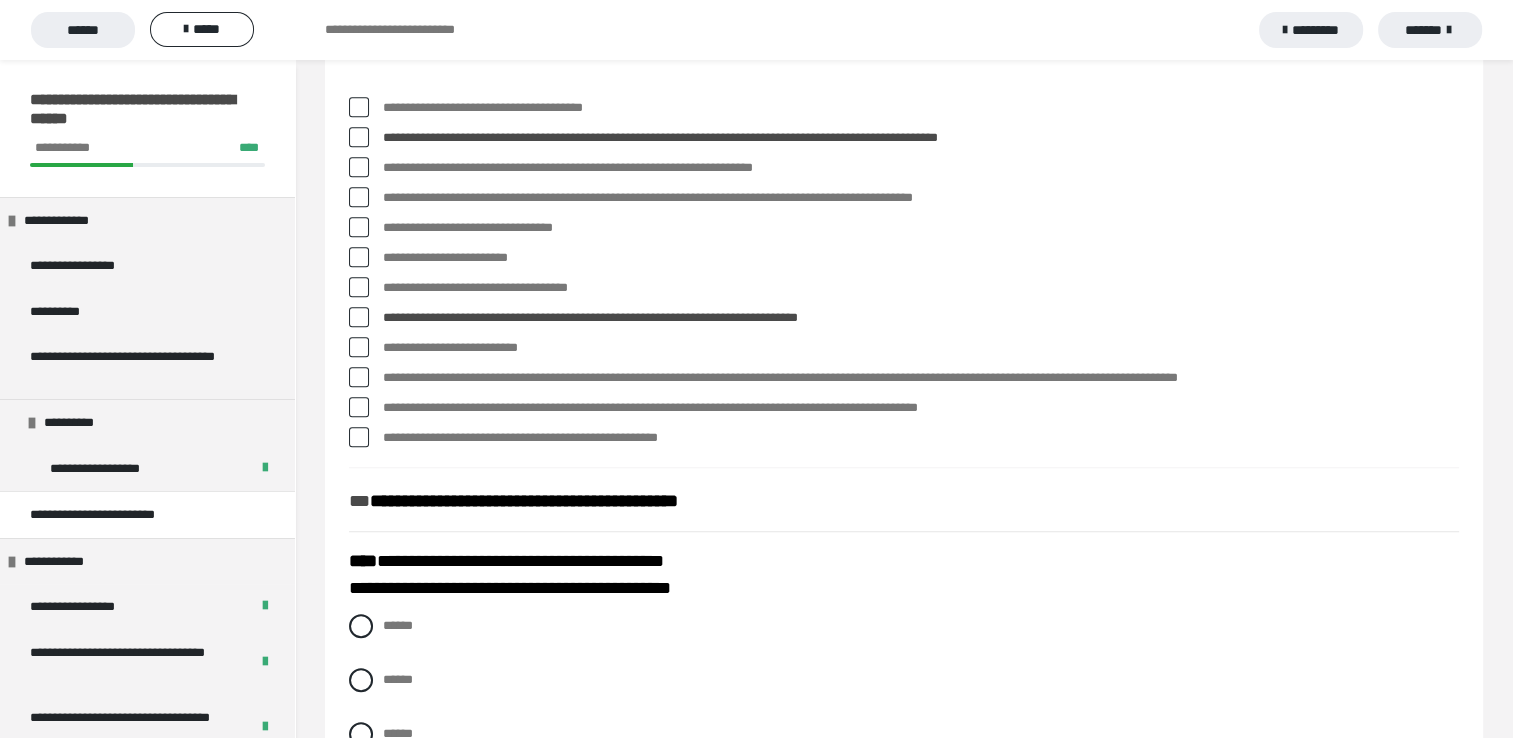 scroll, scrollTop: 1500, scrollLeft: 0, axis: vertical 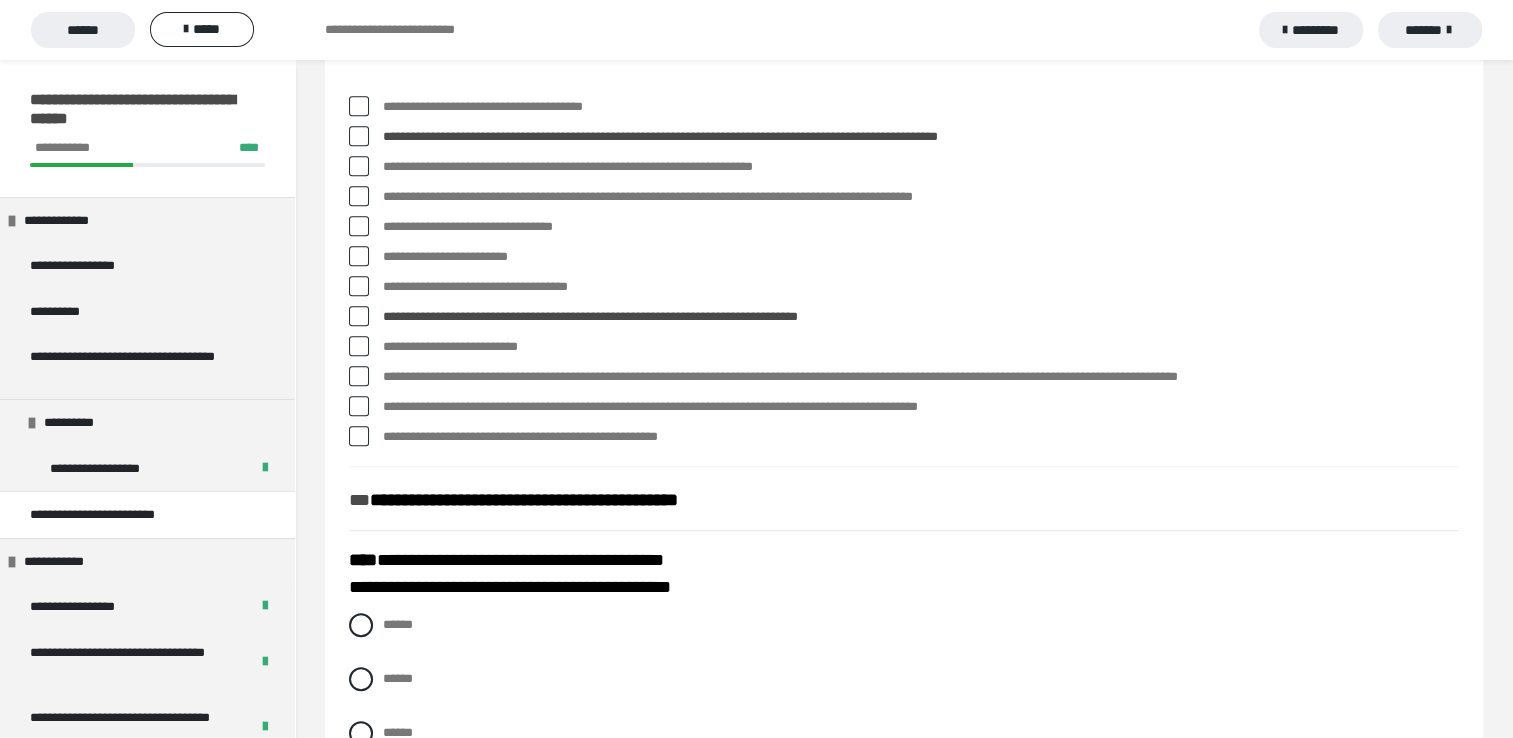 click at bounding box center (359, 376) 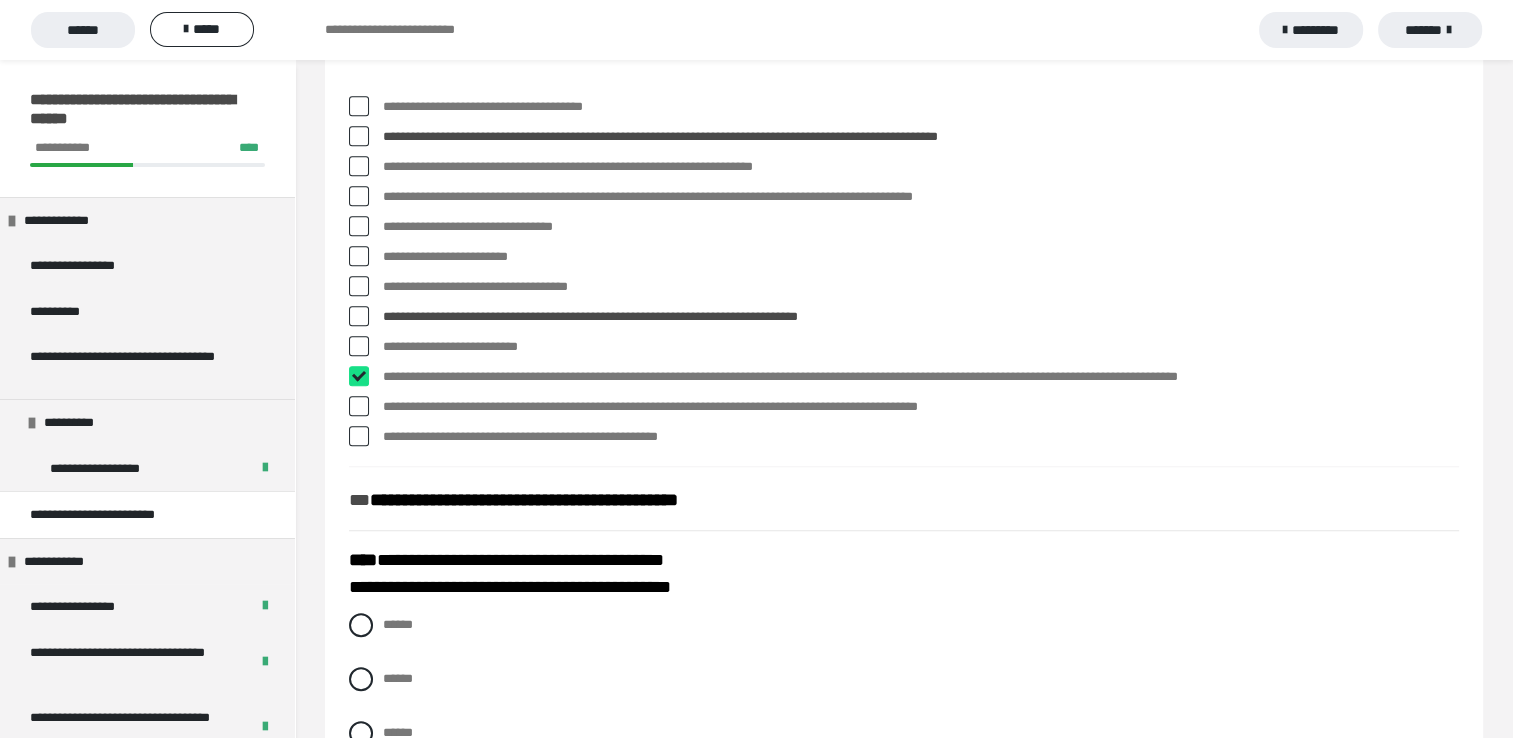 checkbox on "****" 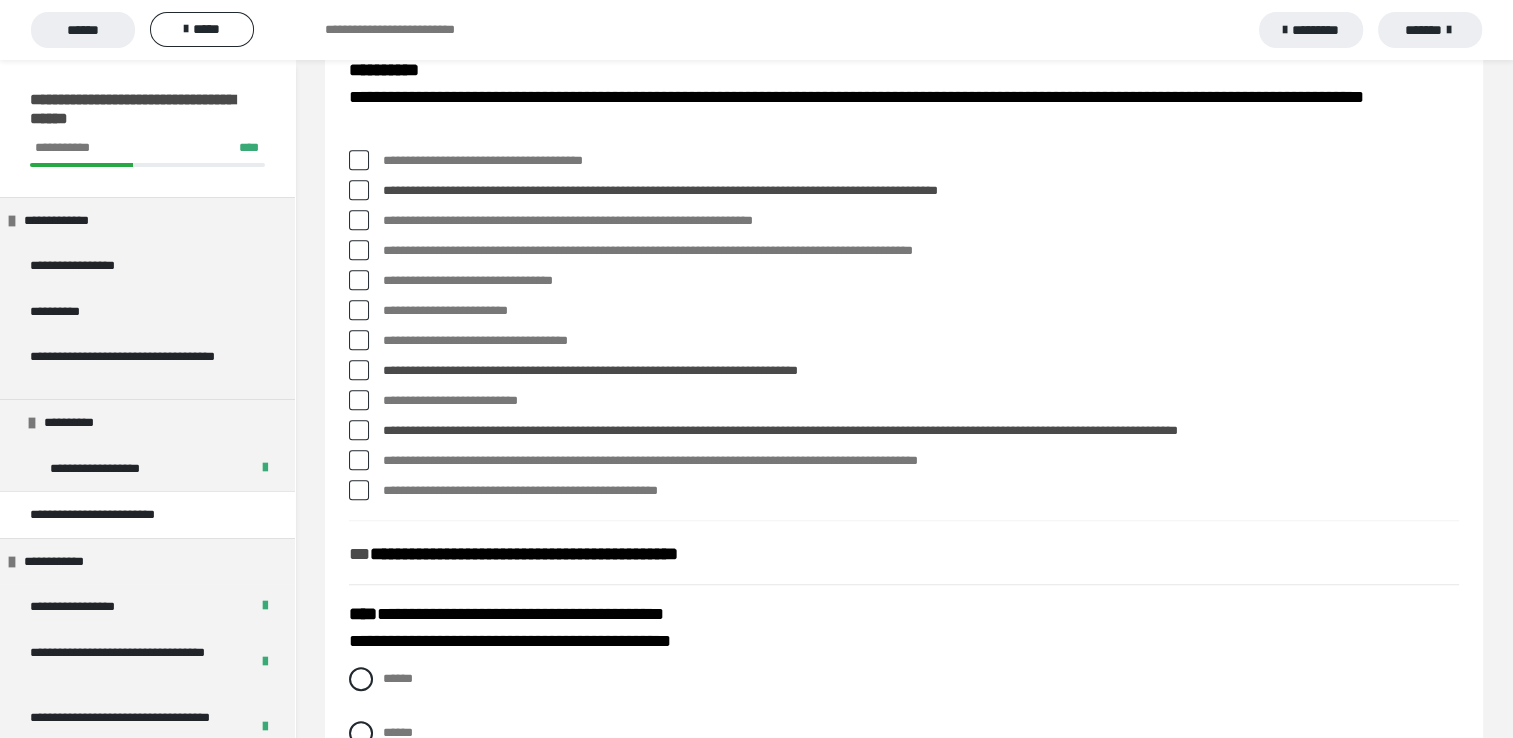 scroll, scrollTop: 1400, scrollLeft: 0, axis: vertical 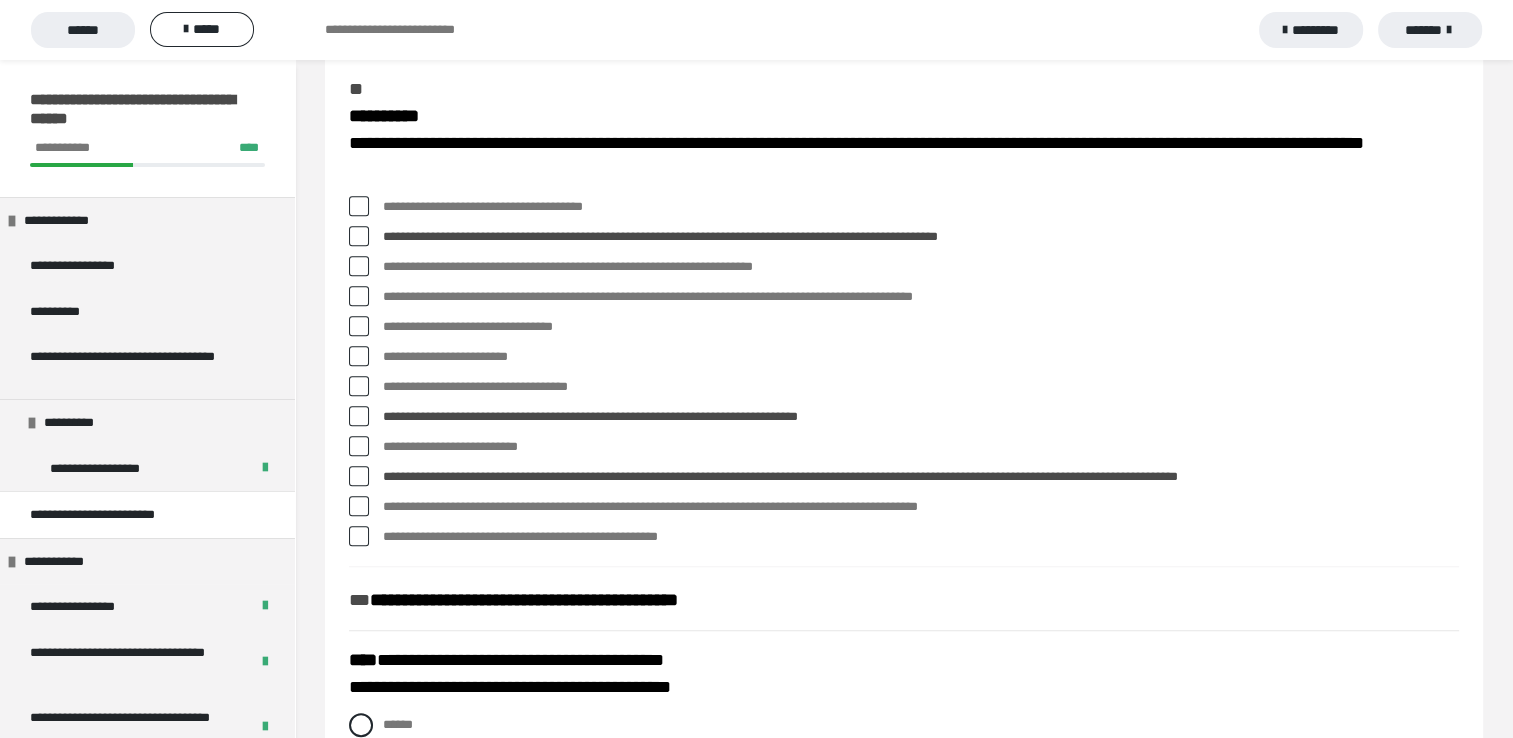 click at bounding box center (359, 296) 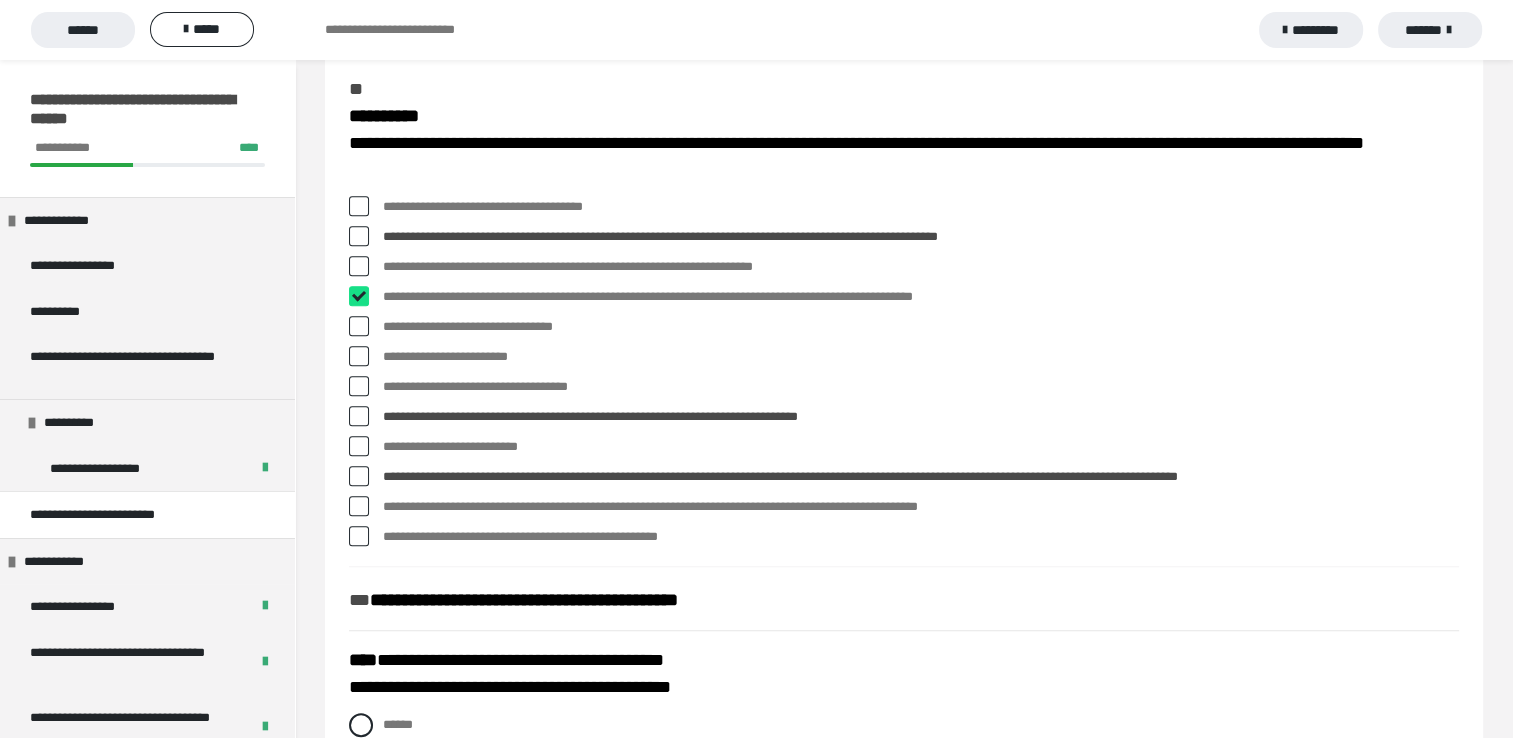 checkbox on "****" 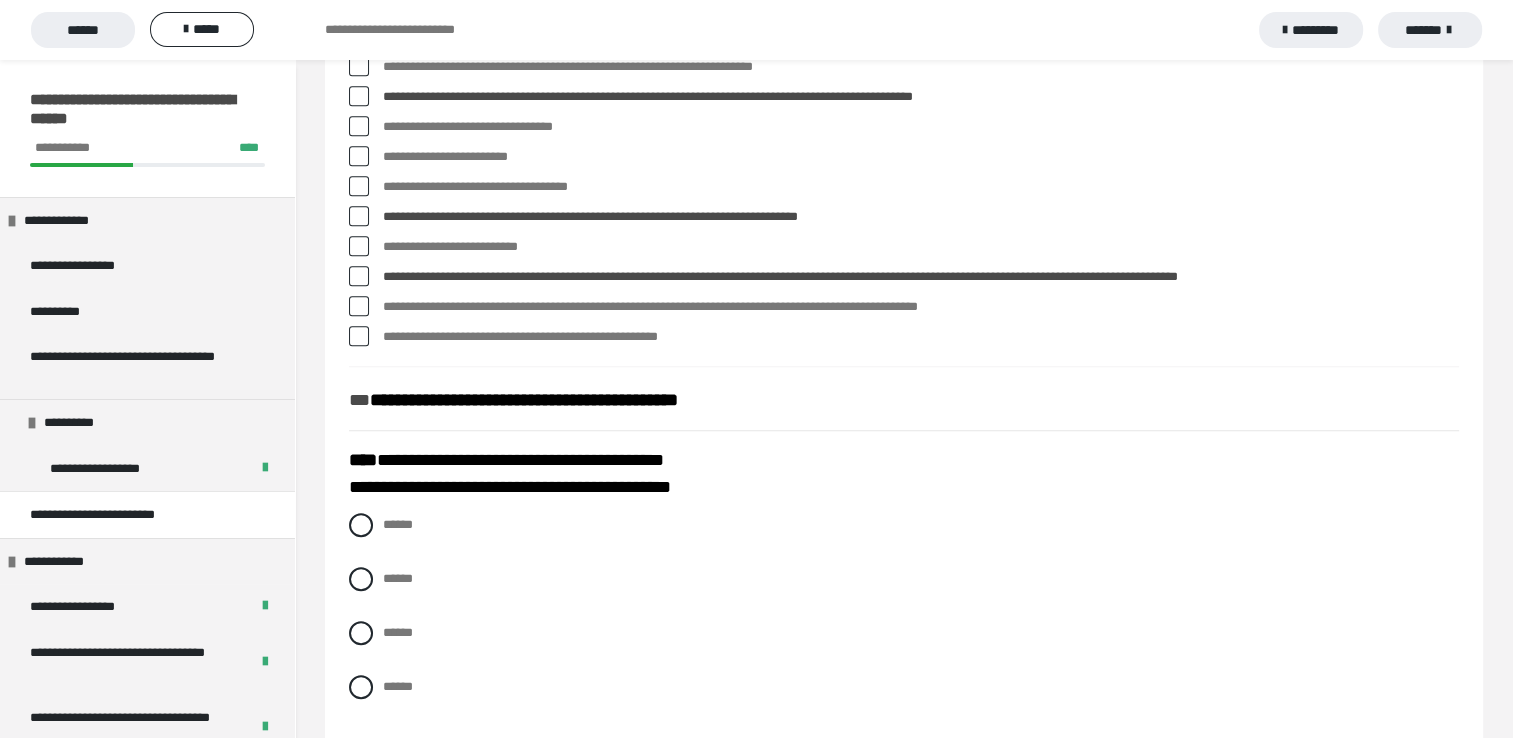 scroll, scrollTop: 1700, scrollLeft: 0, axis: vertical 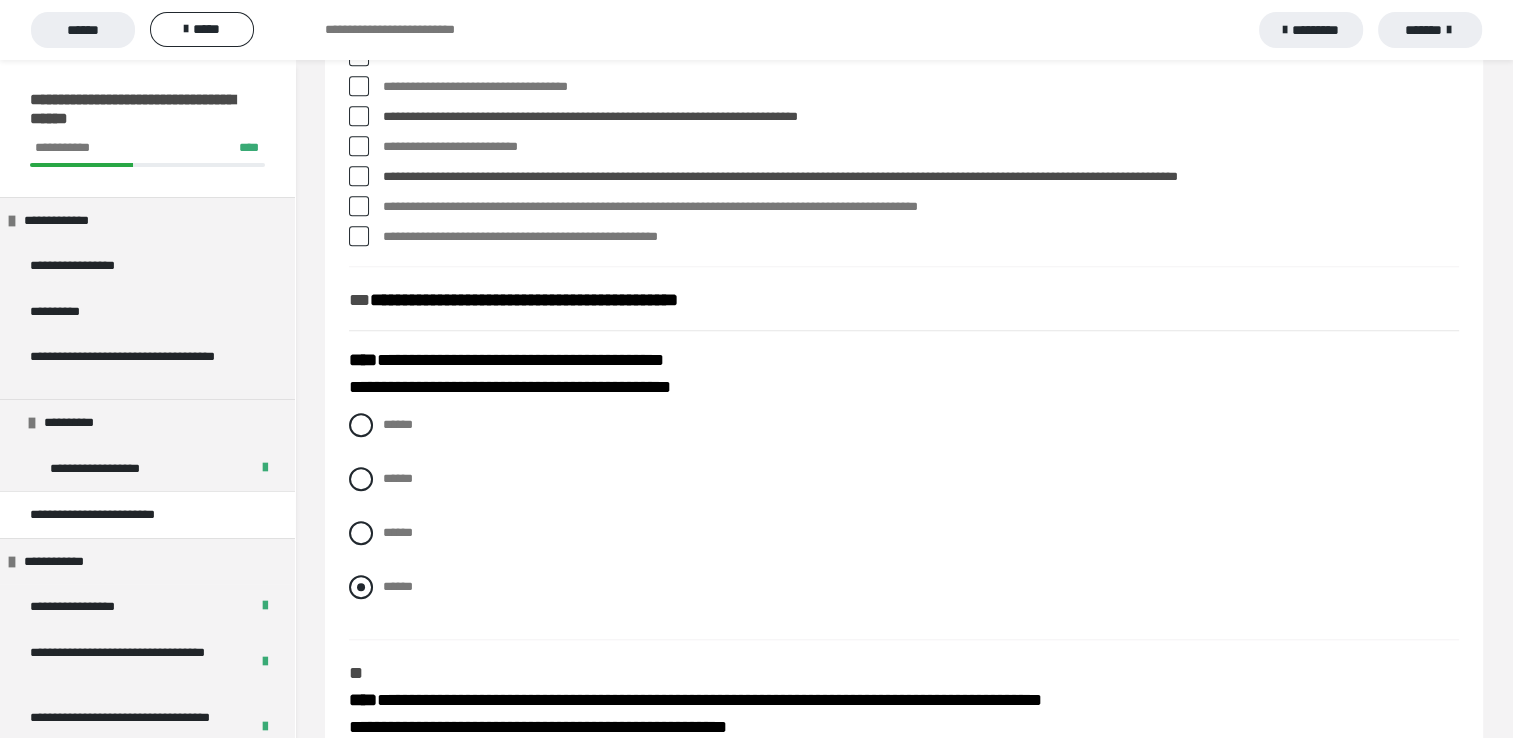 click on "******" at bounding box center [904, 587] 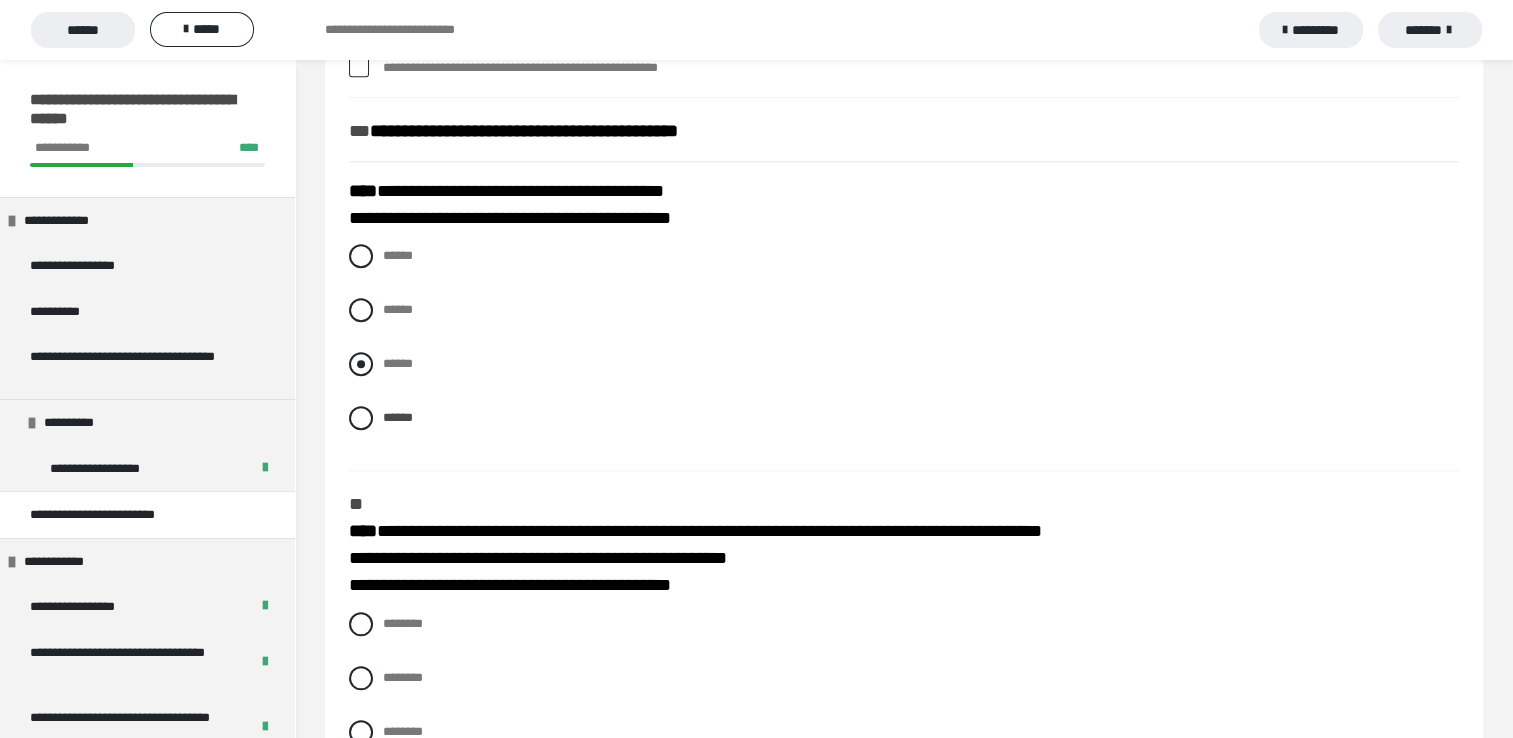 scroll, scrollTop: 2100, scrollLeft: 0, axis: vertical 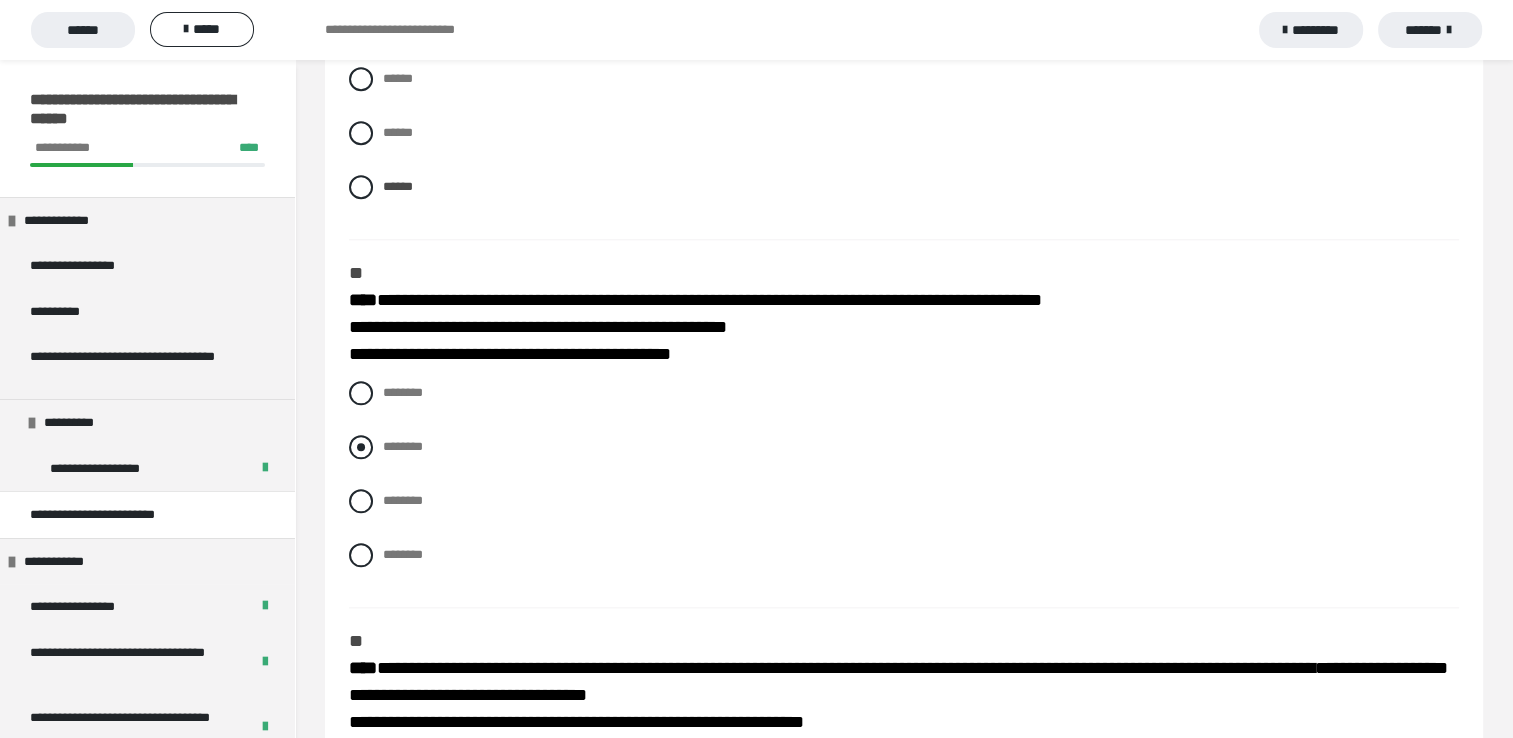 click at bounding box center (361, 447) 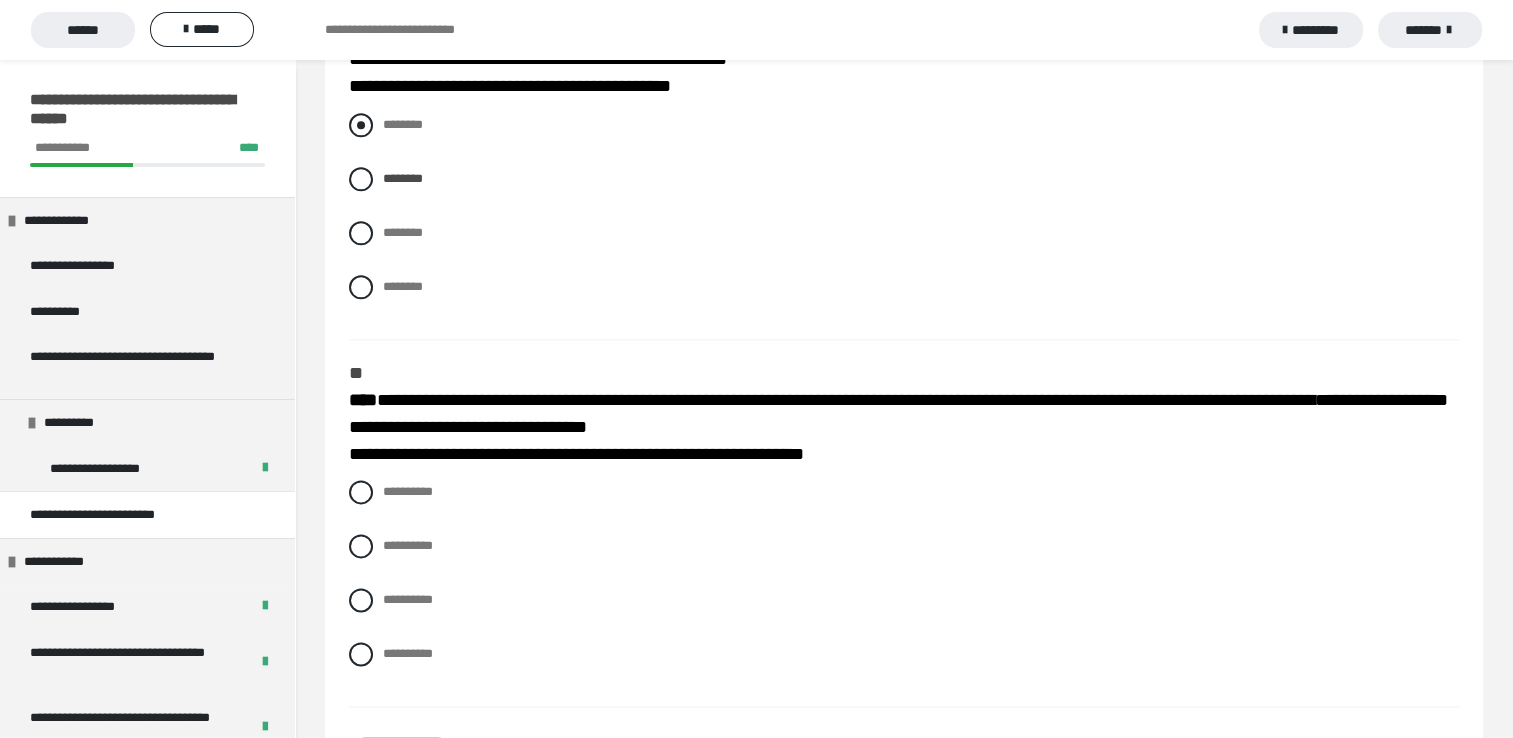 scroll, scrollTop: 2484, scrollLeft: 0, axis: vertical 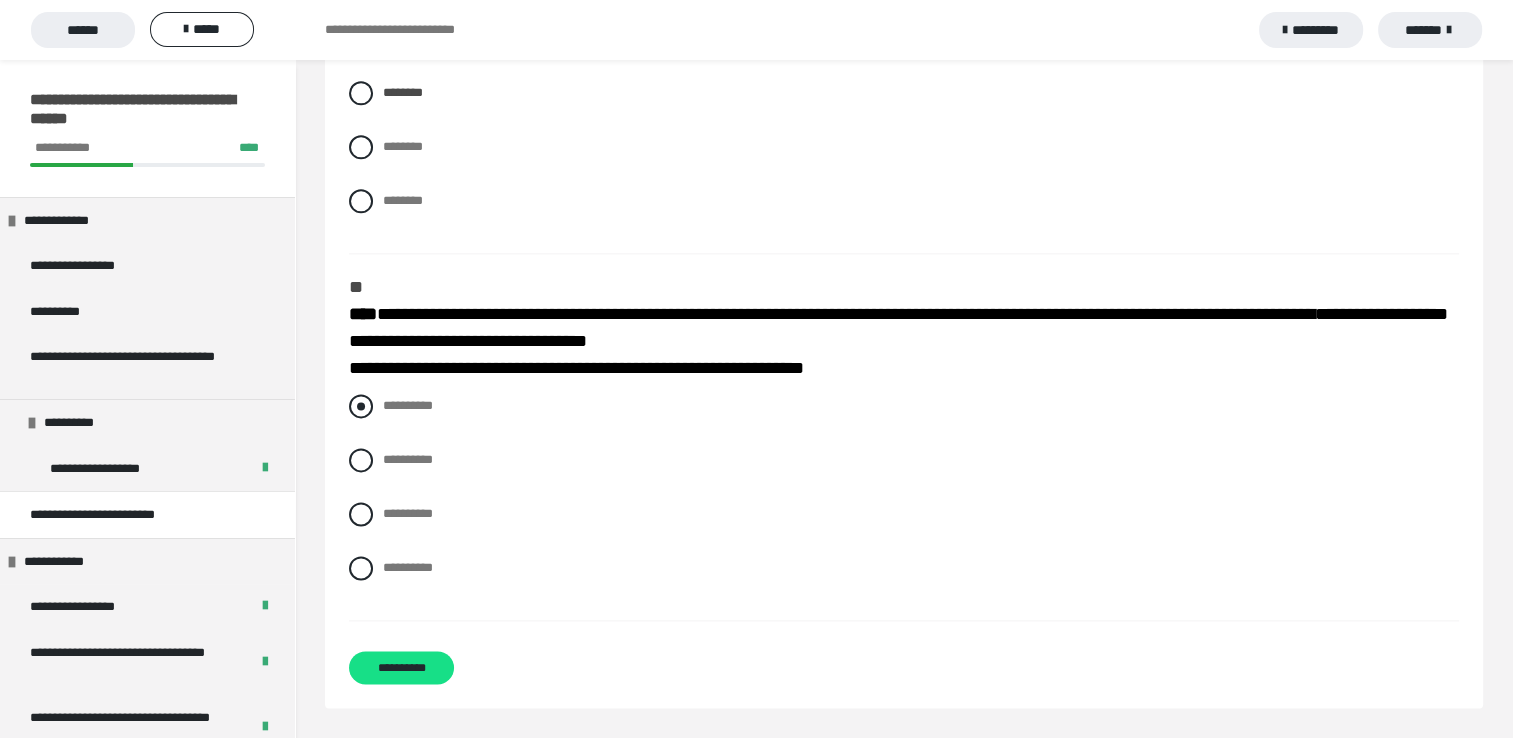 click on "**********" at bounding box center (904, 406) 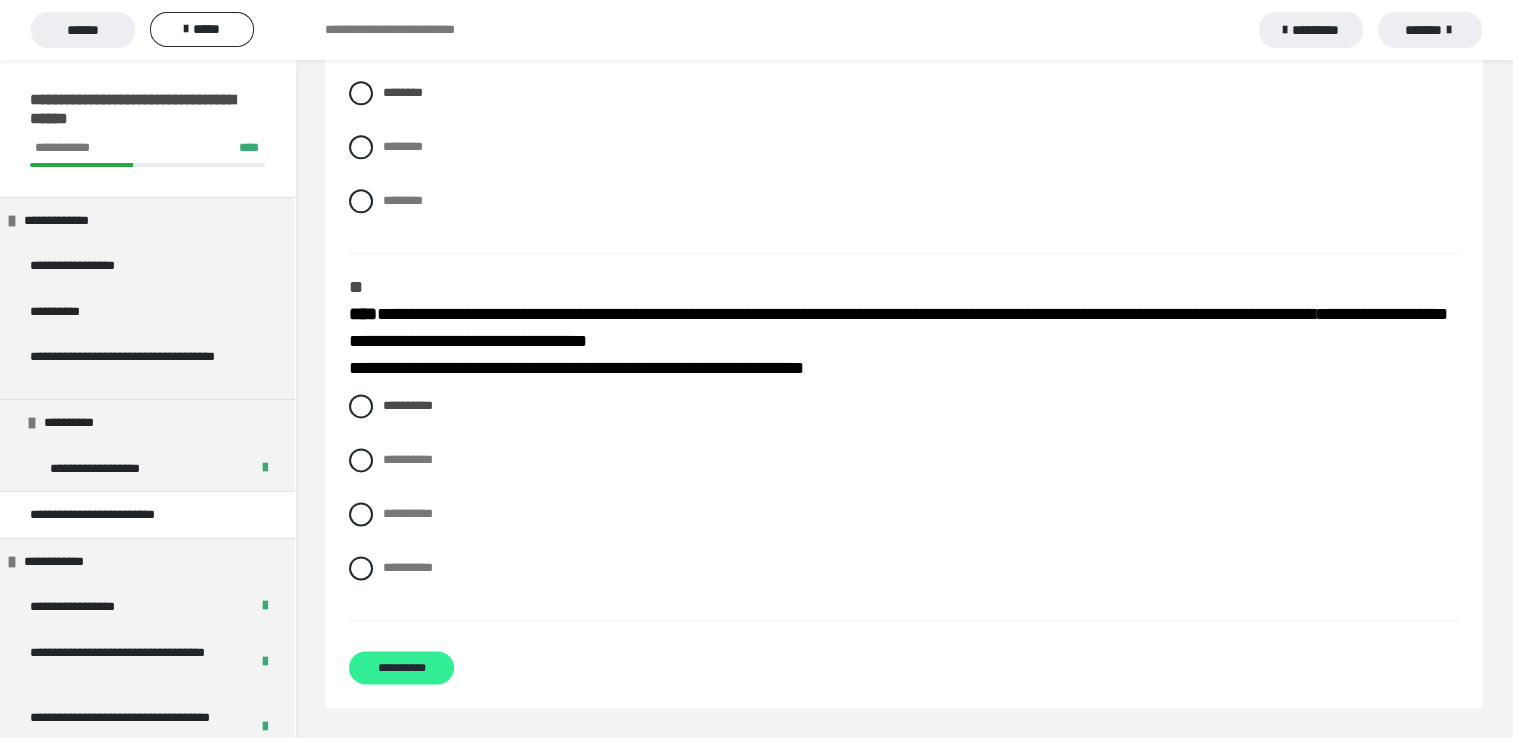 click on "**********" at bounding box center (401, 667) 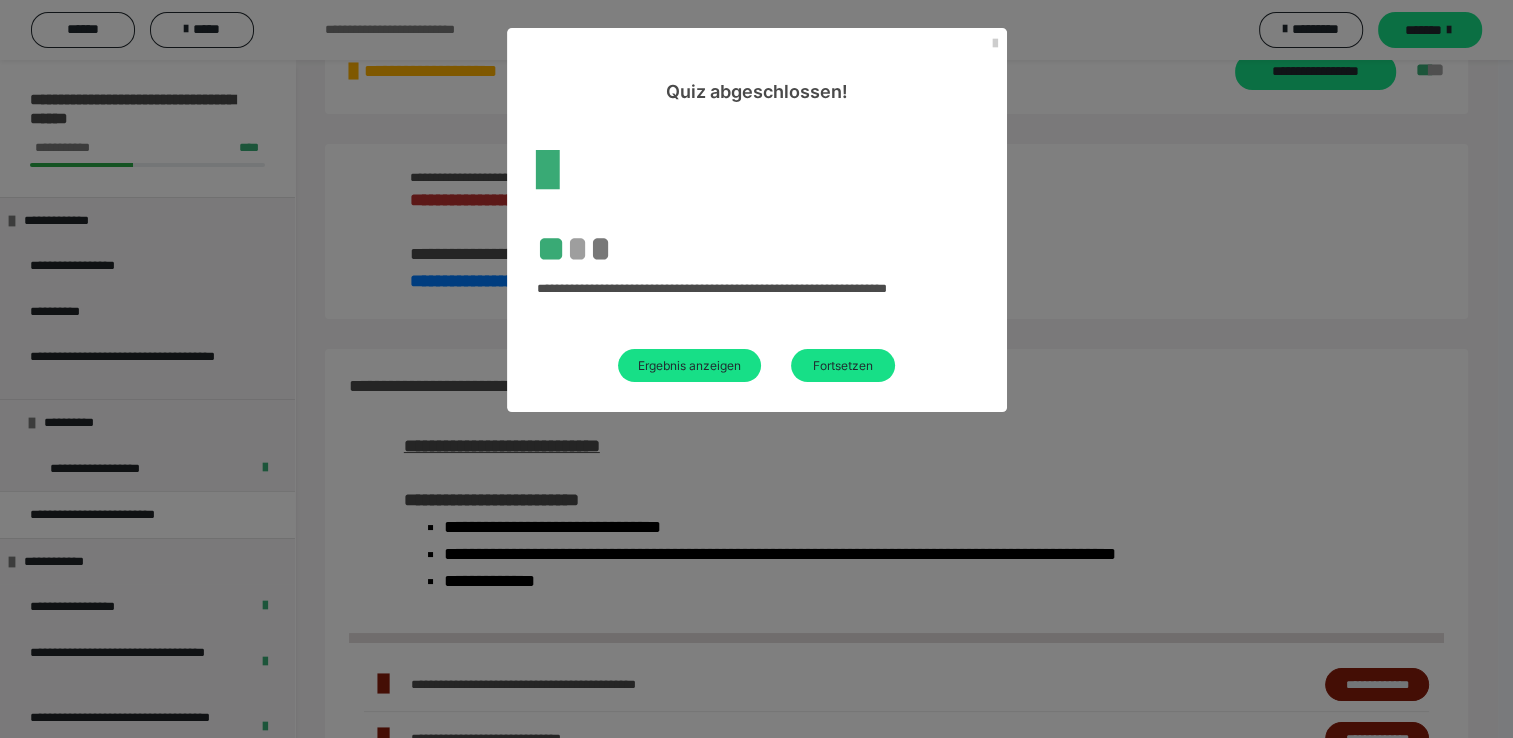 scroll, scrollTop: 1263, scrollLeft: 0, axis: vertical 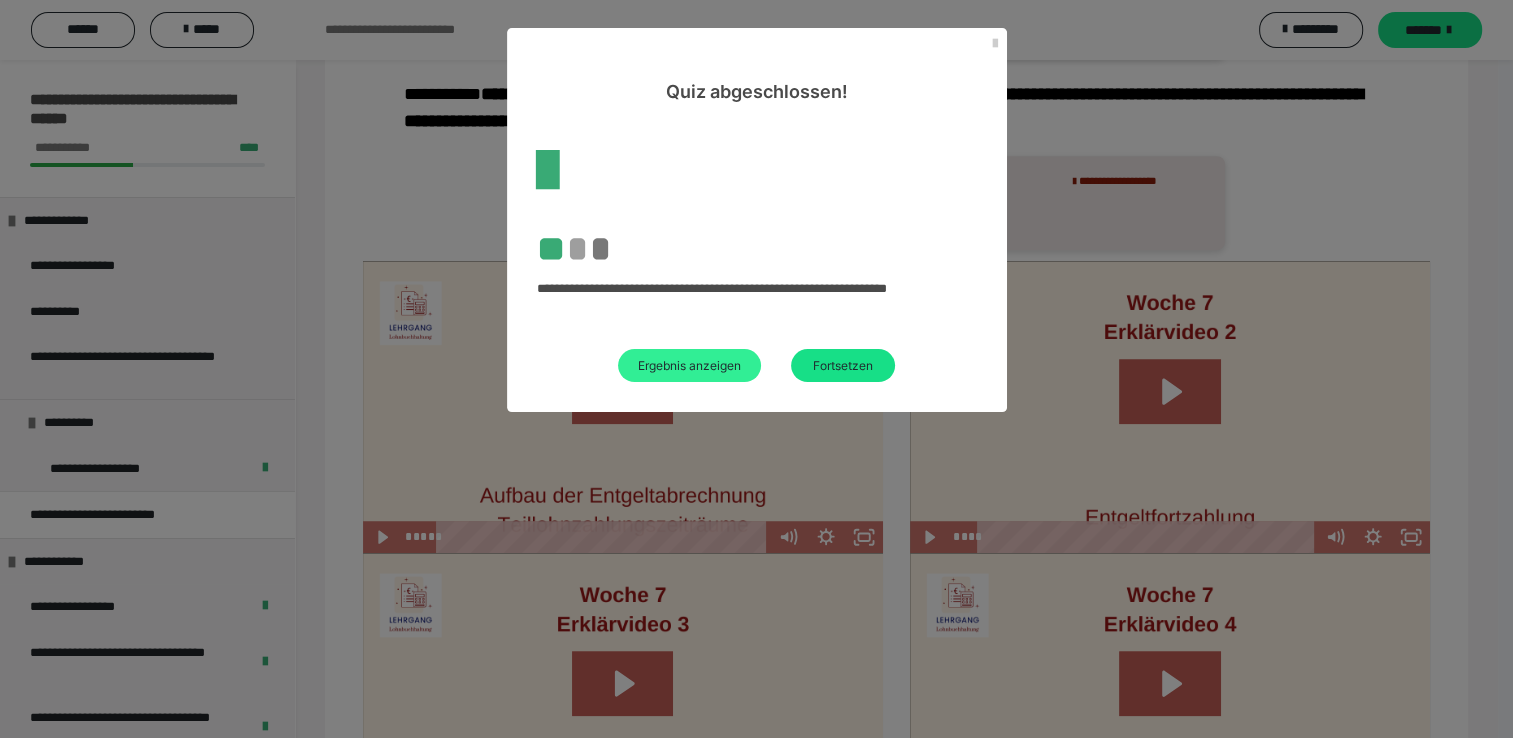 click on "Ergebnis anzeigen" at bounding box center (689, 365) 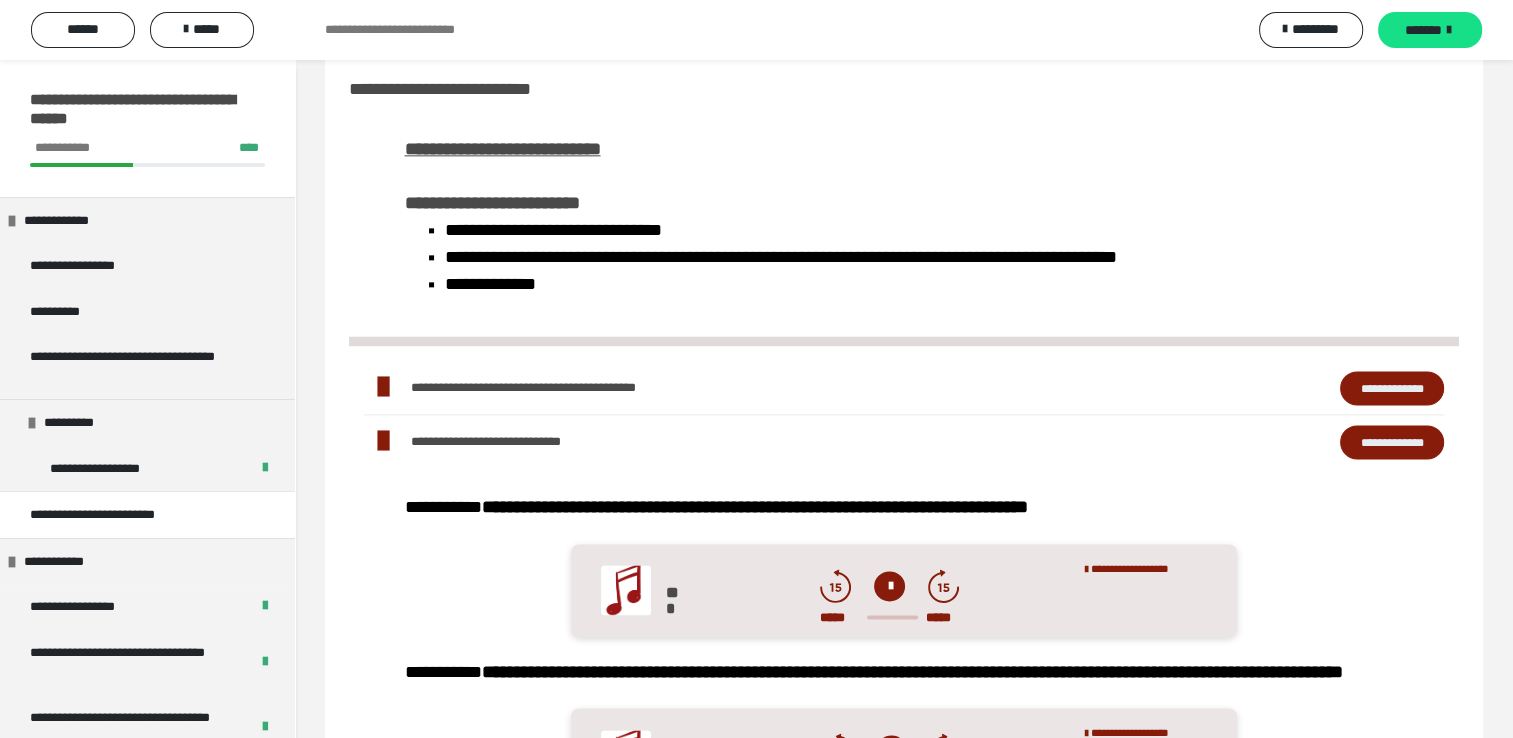 scroll, scrollTop: 2400, scrollLeft: 0, axis: vertical 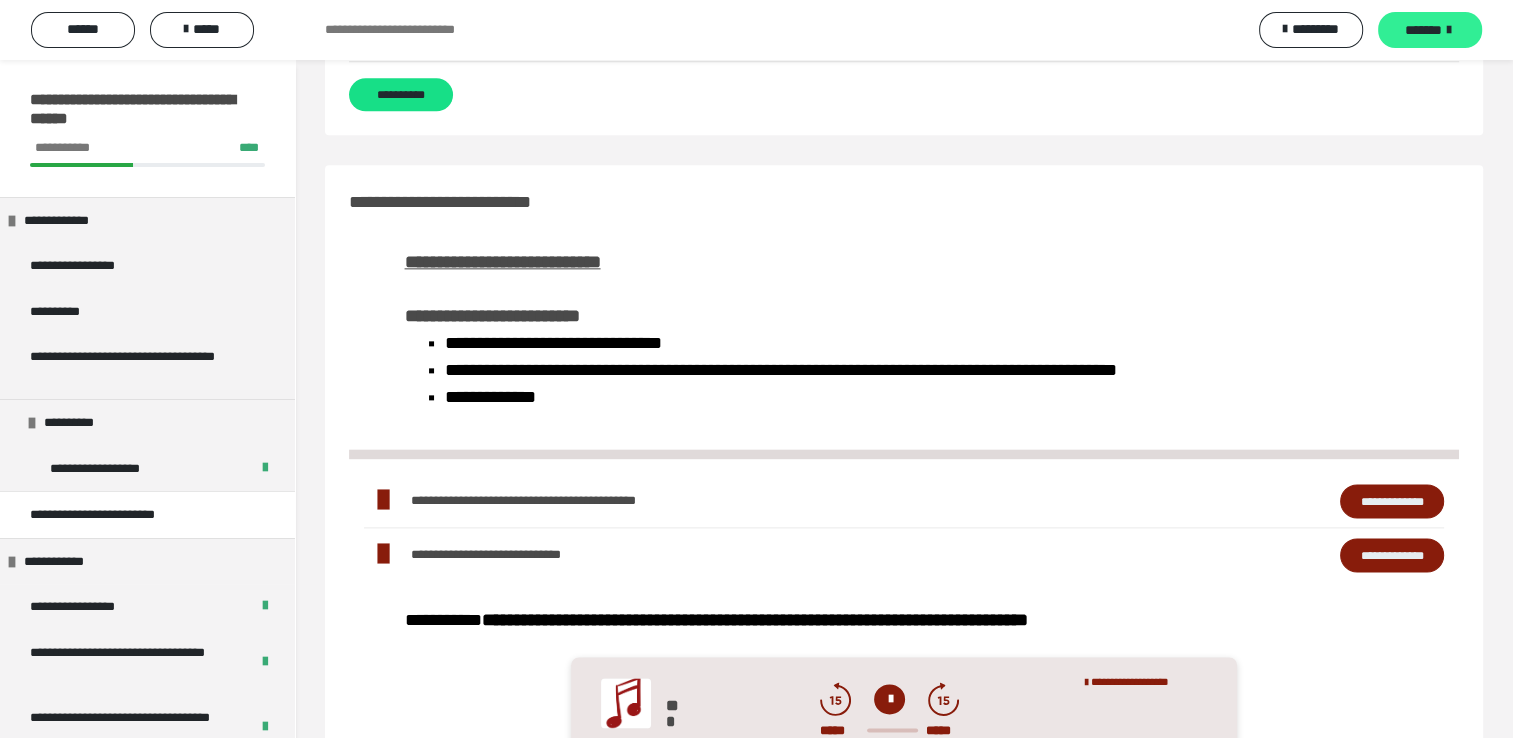 click on "*******" at bounding box center [1423, 30] 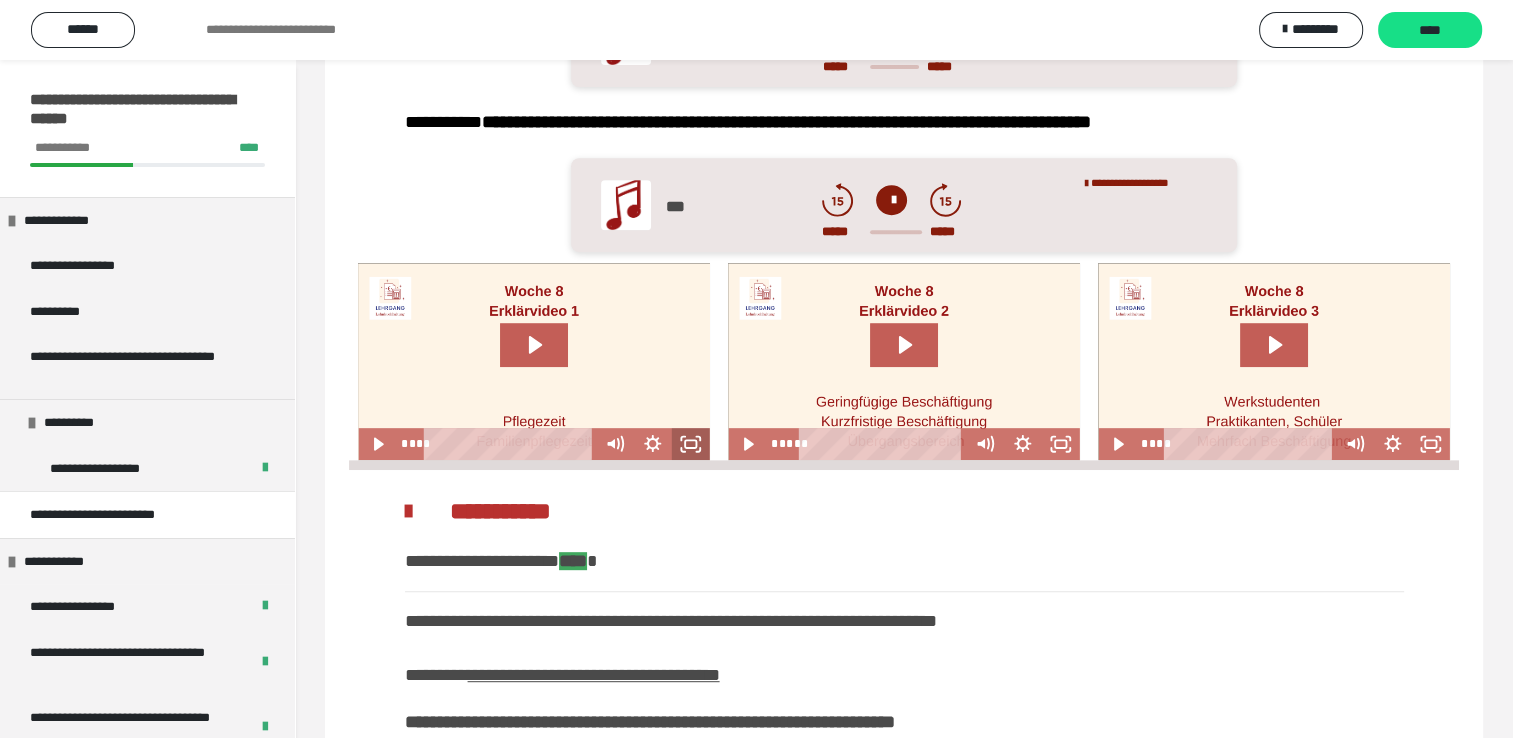 scroll, scrollTop: 796, scrollLeft: 0, axis: vertical 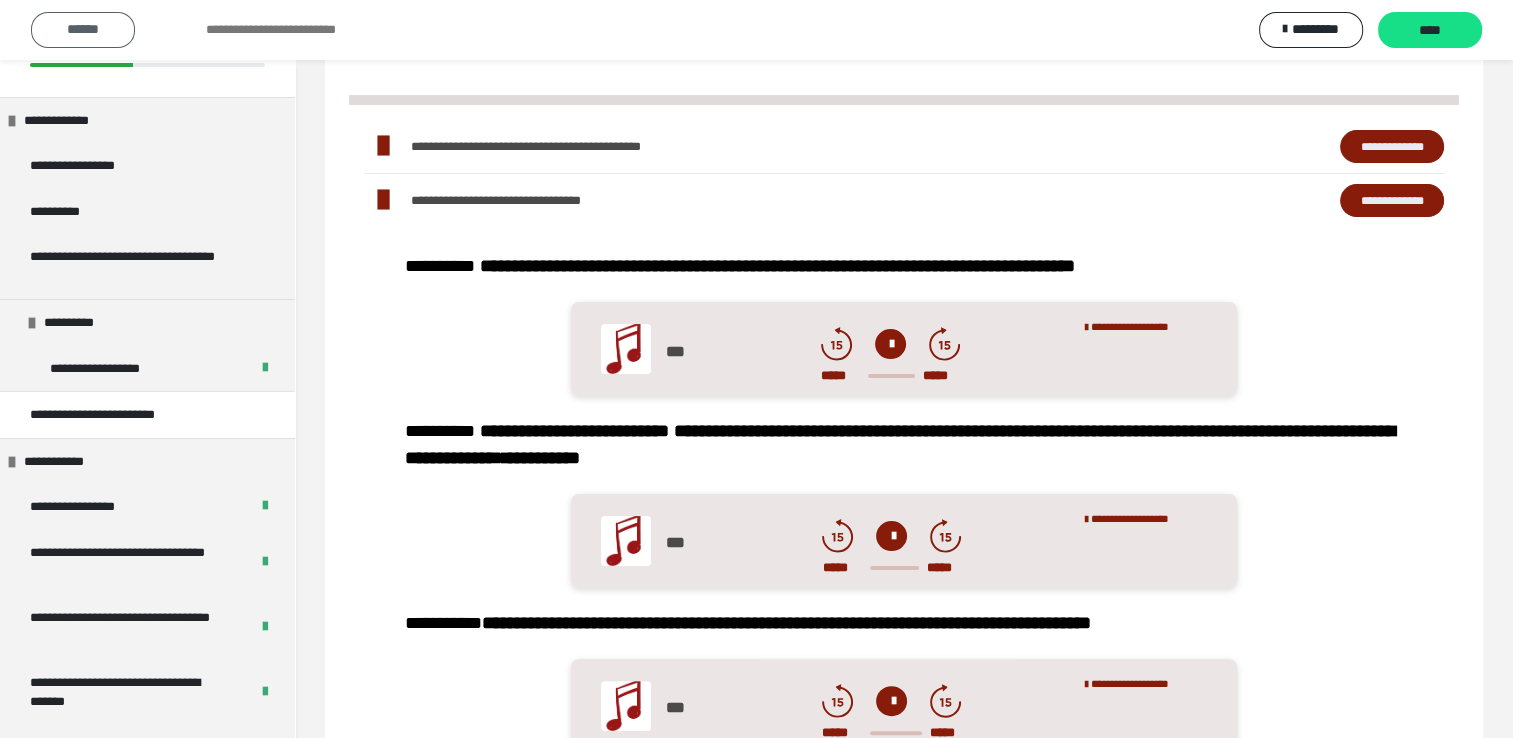 click on "******" at bounding box center (83, 29) 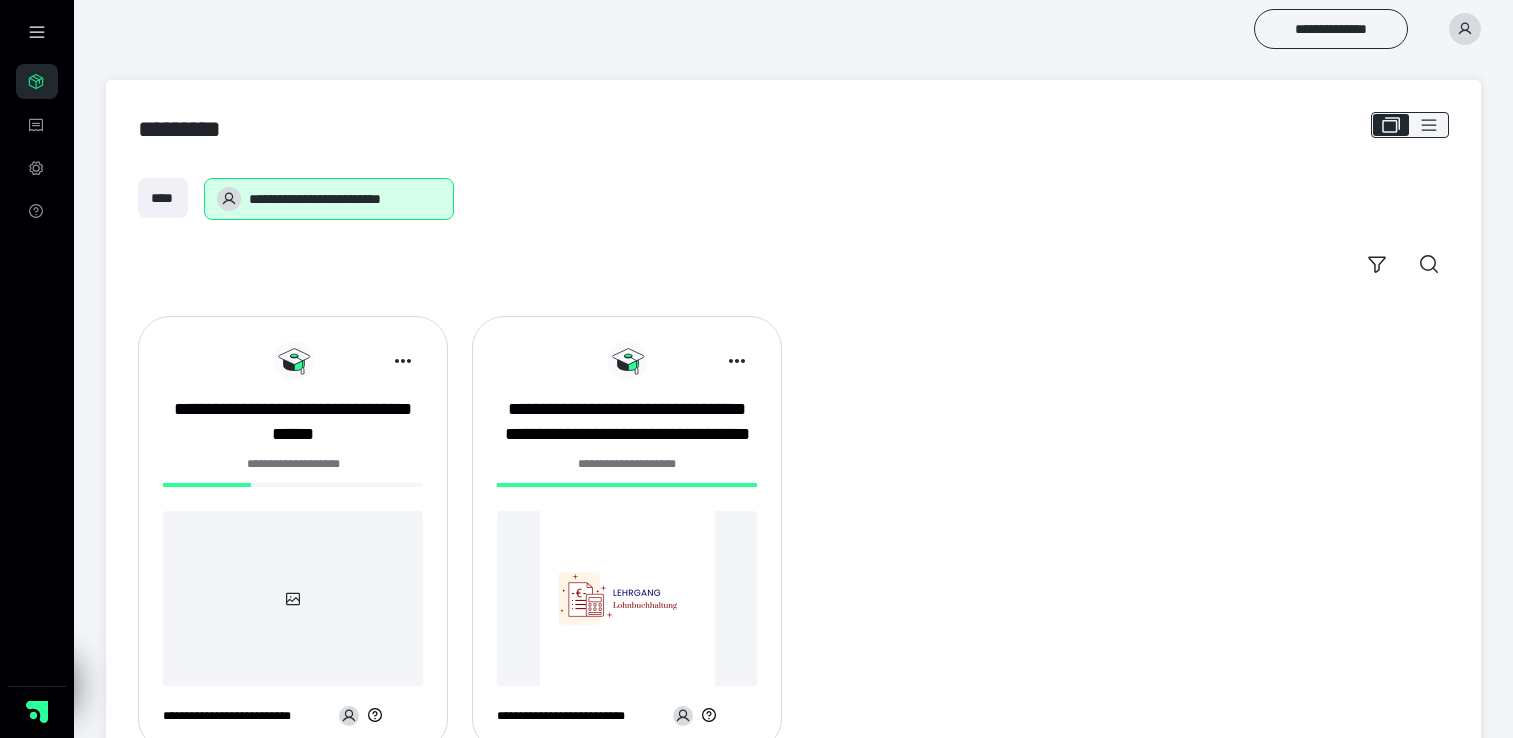 scroll, scrollTop: 0, scrollLeft: 0, axis: both 